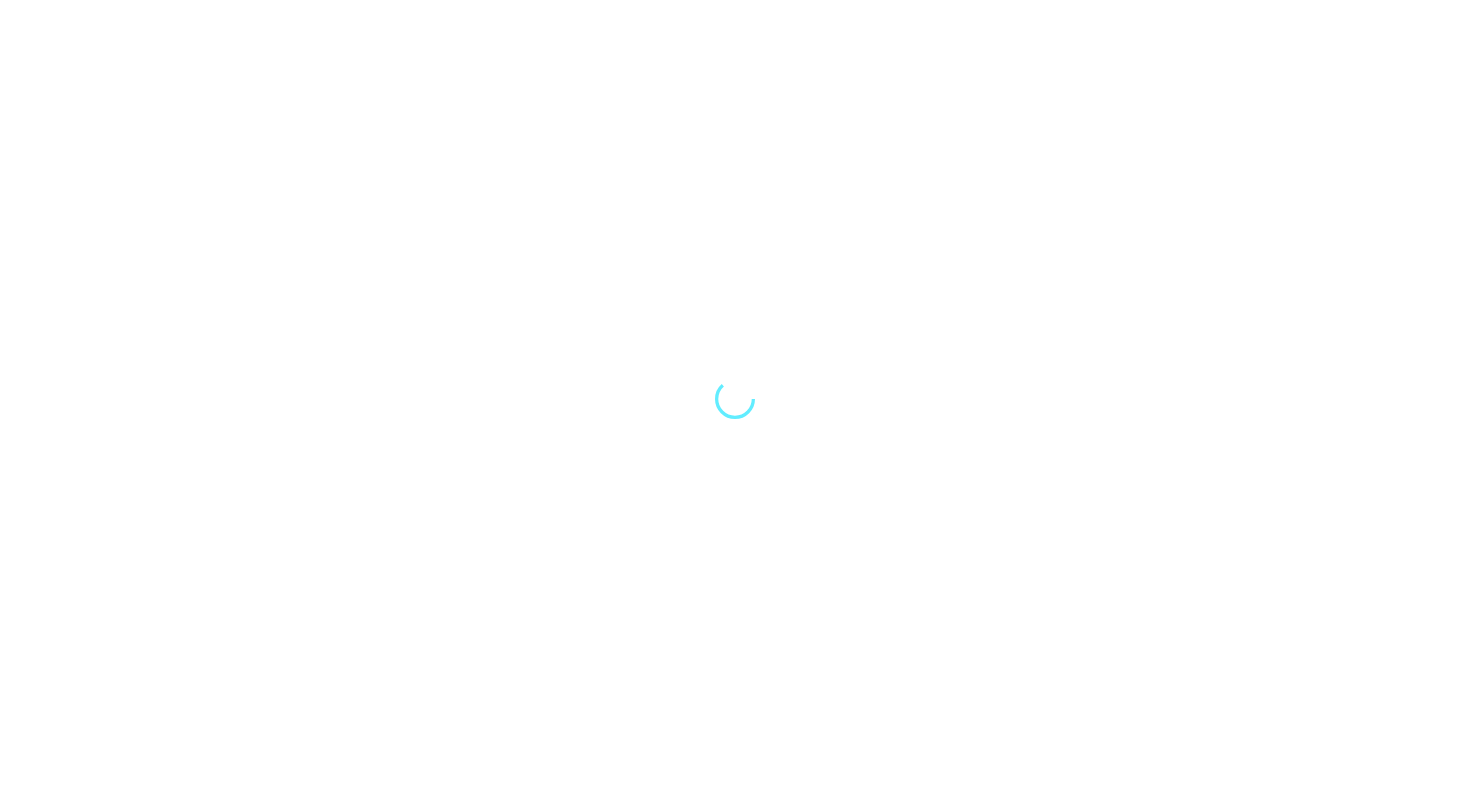 scroll, scrollTop: 0, scrollLeft: 0, axis: both 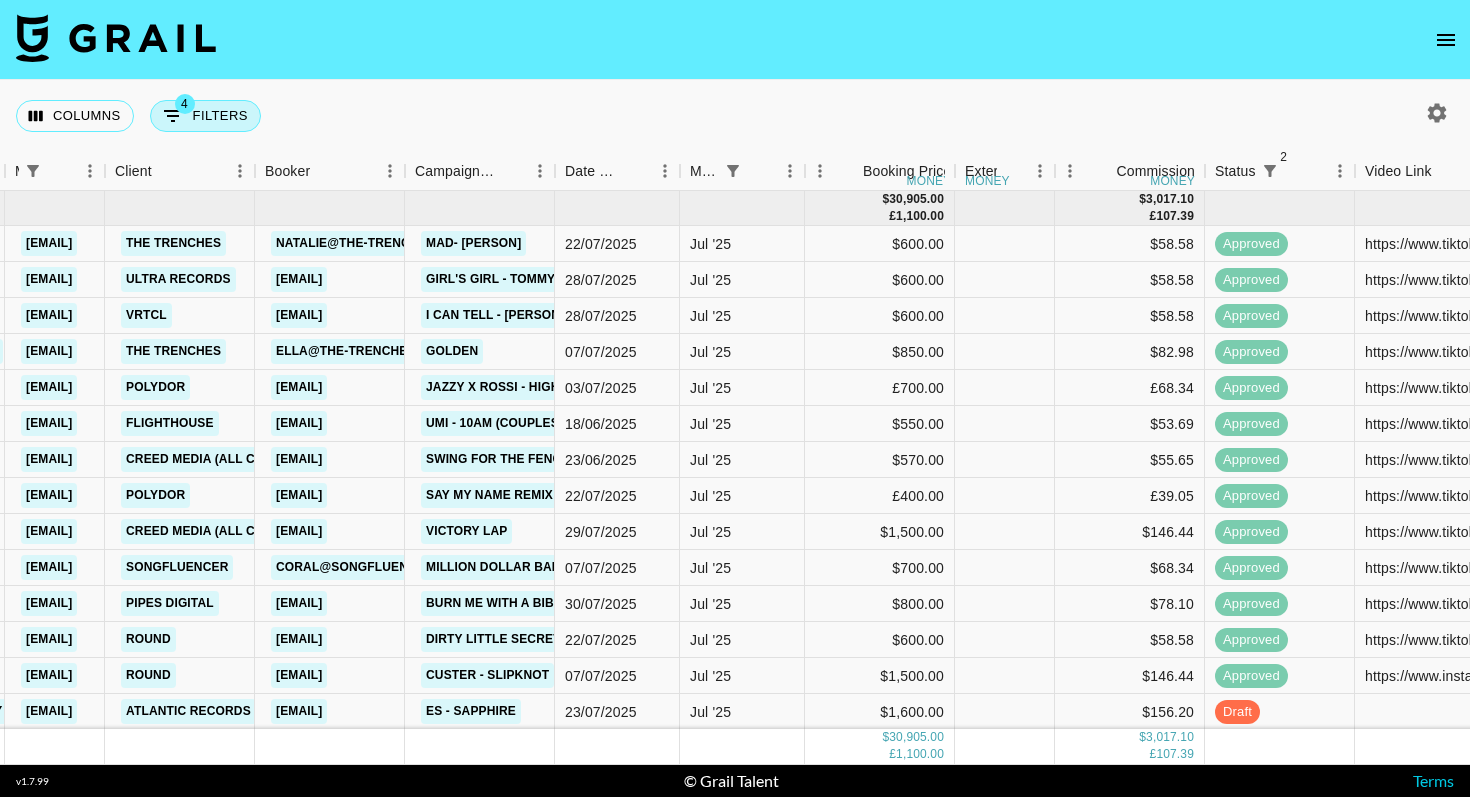 click on "4 Filters" at bounding box center (205, 116) 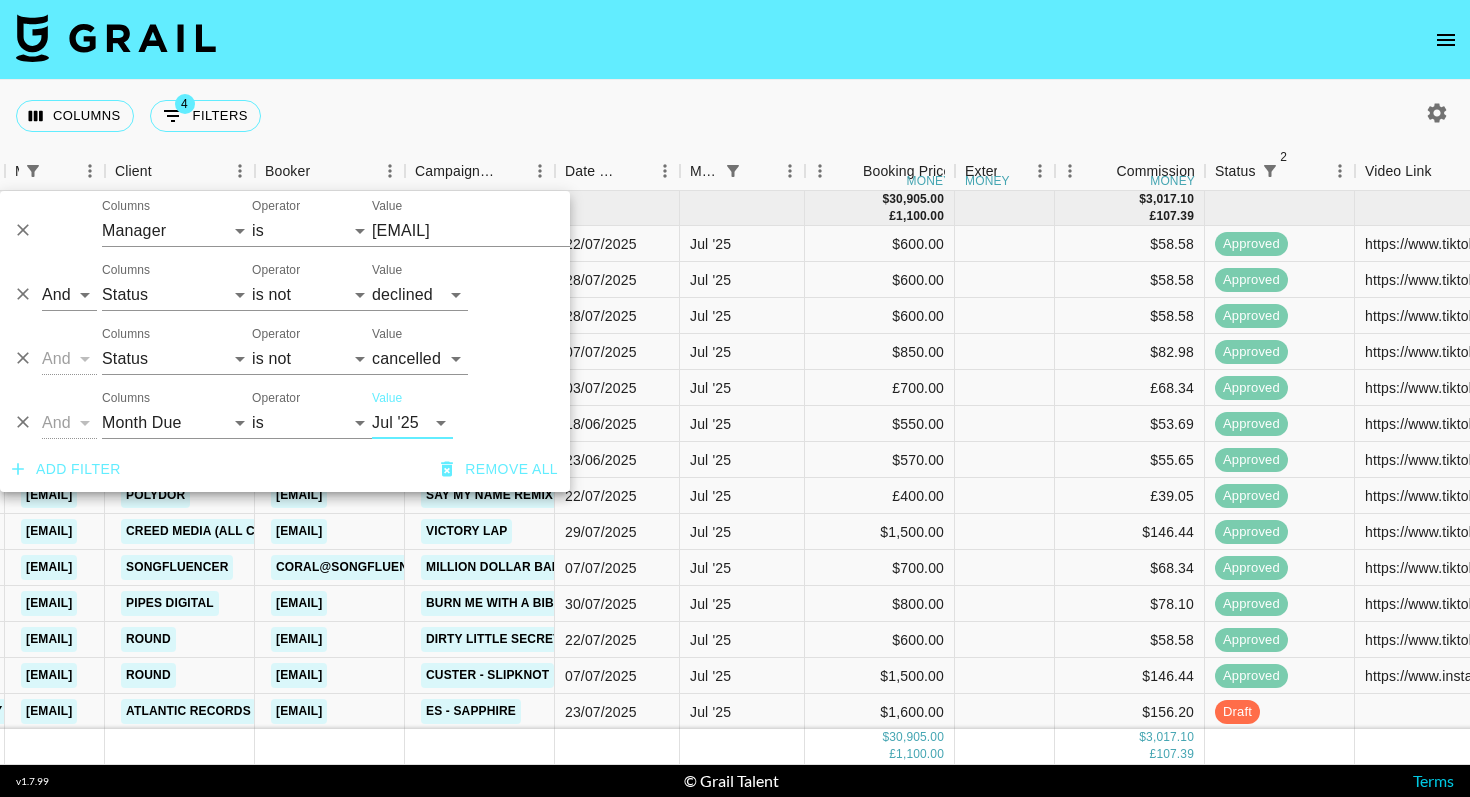 click on "Add filter" at bounding box center [66, 469] 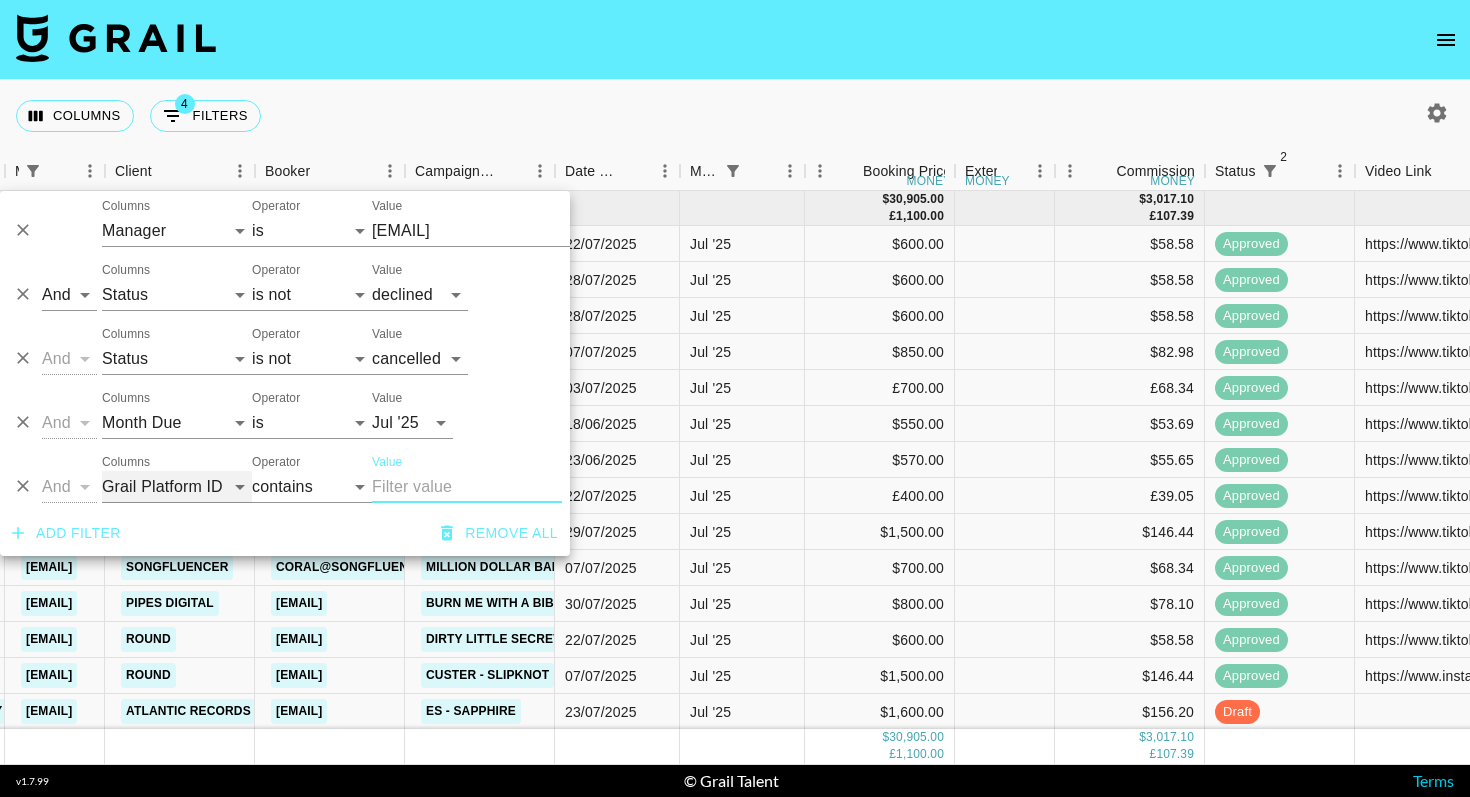 click on "Grail Platform ID Airtable ID Talent Manager Client Booker Campaign (Type) Date Created Created by Grail Team Month Due Currency Booking Price Creator Commmission Override External Commission Expenses: Remove Commission? Commission Status Video Link Boost Code Special Booking Type PO Number Invoice Notes Uniport Contact Email Contract File Payment Sent Payment Sent Date Invoice Link" at bounding box center (177, 487) 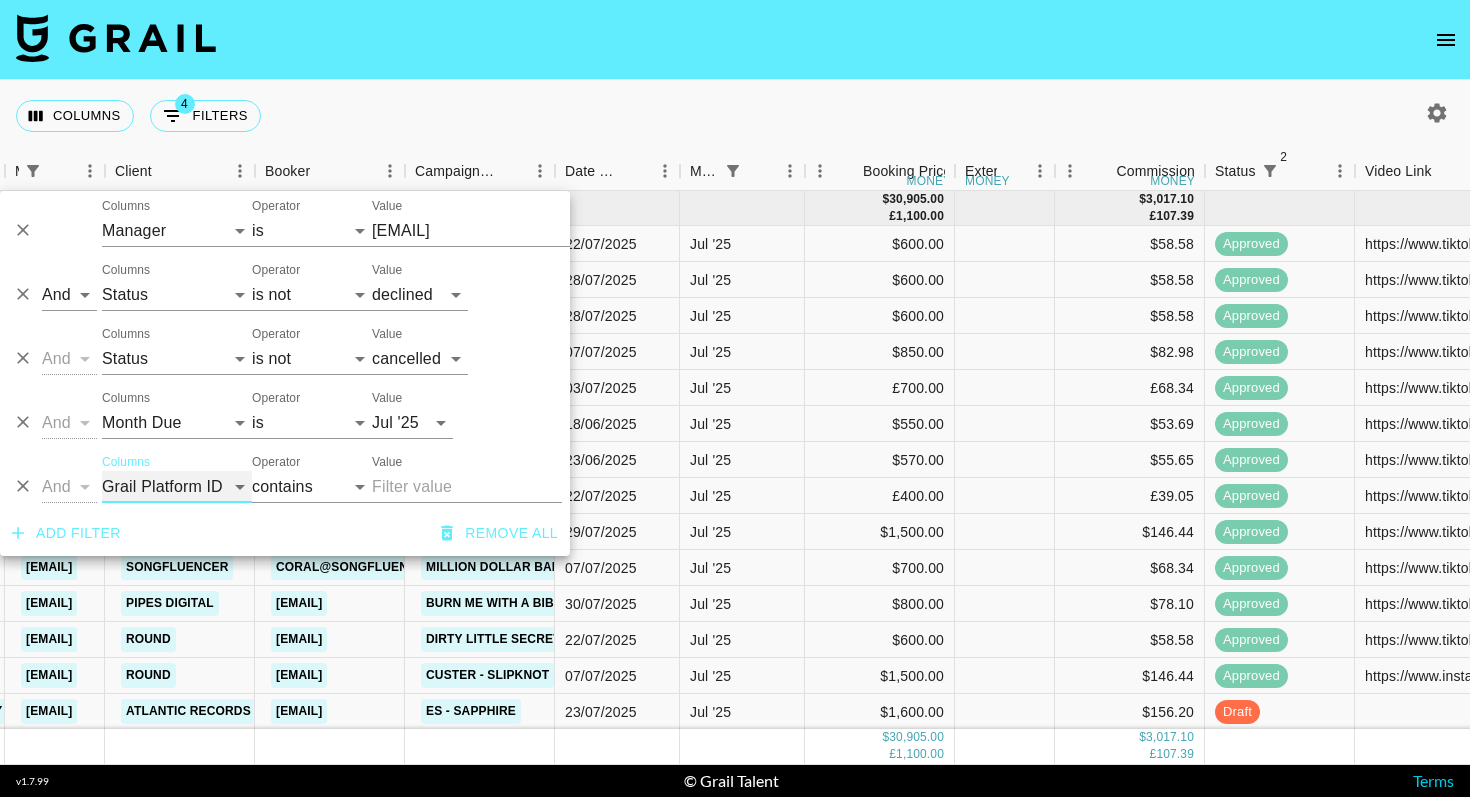 select on "status" 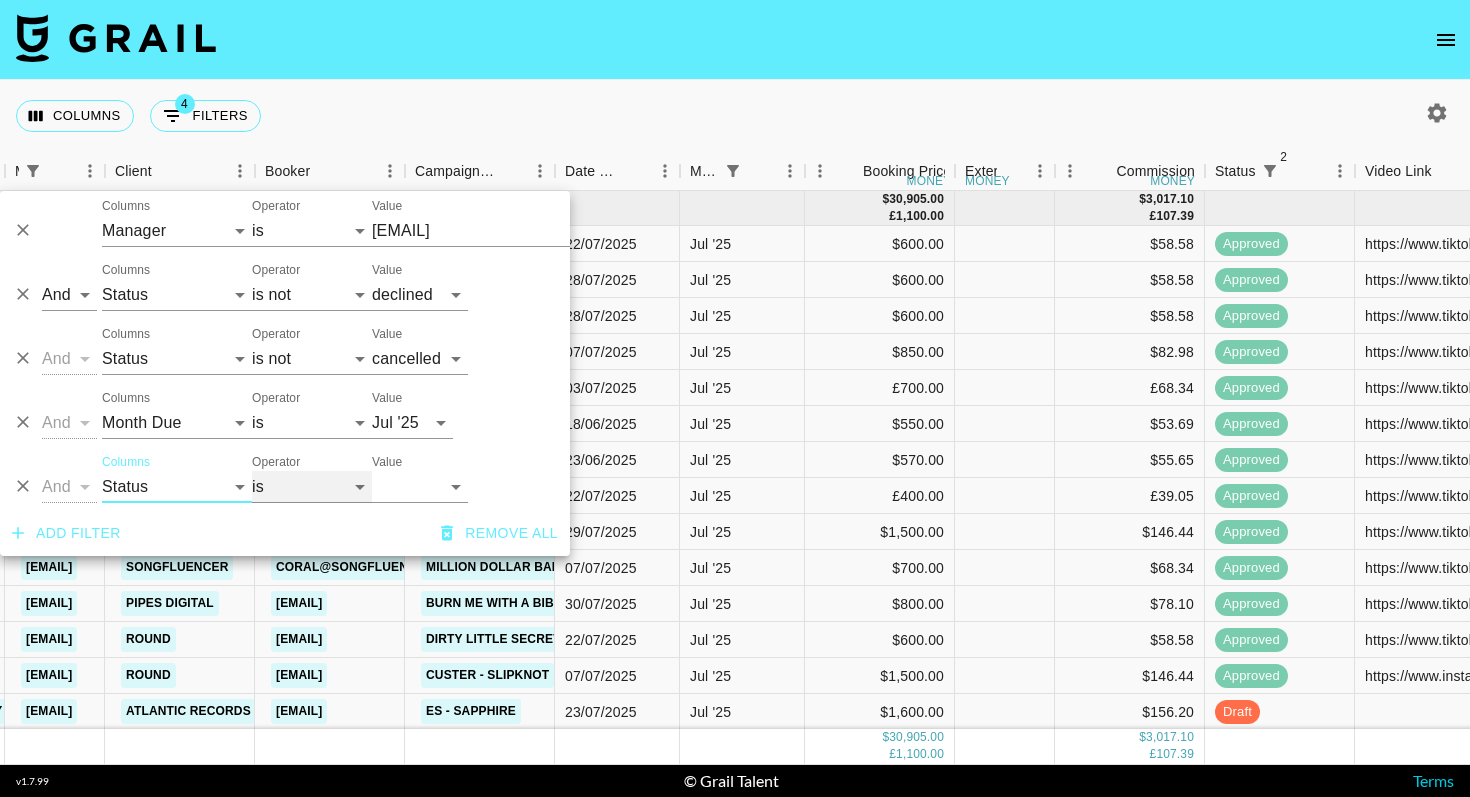 click on "is is not is any of is not any of" at bounding box center (312, 487) 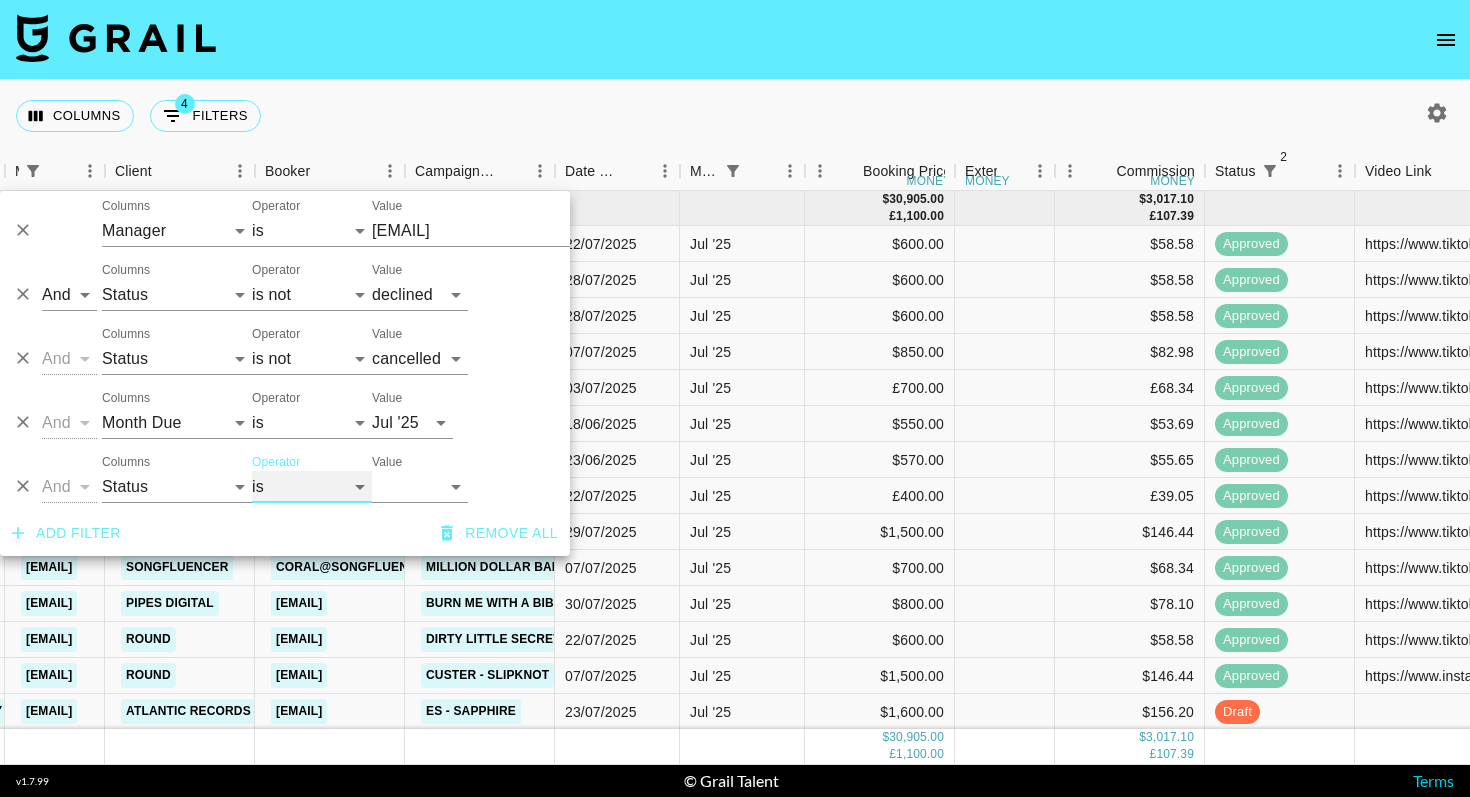 select on "not" 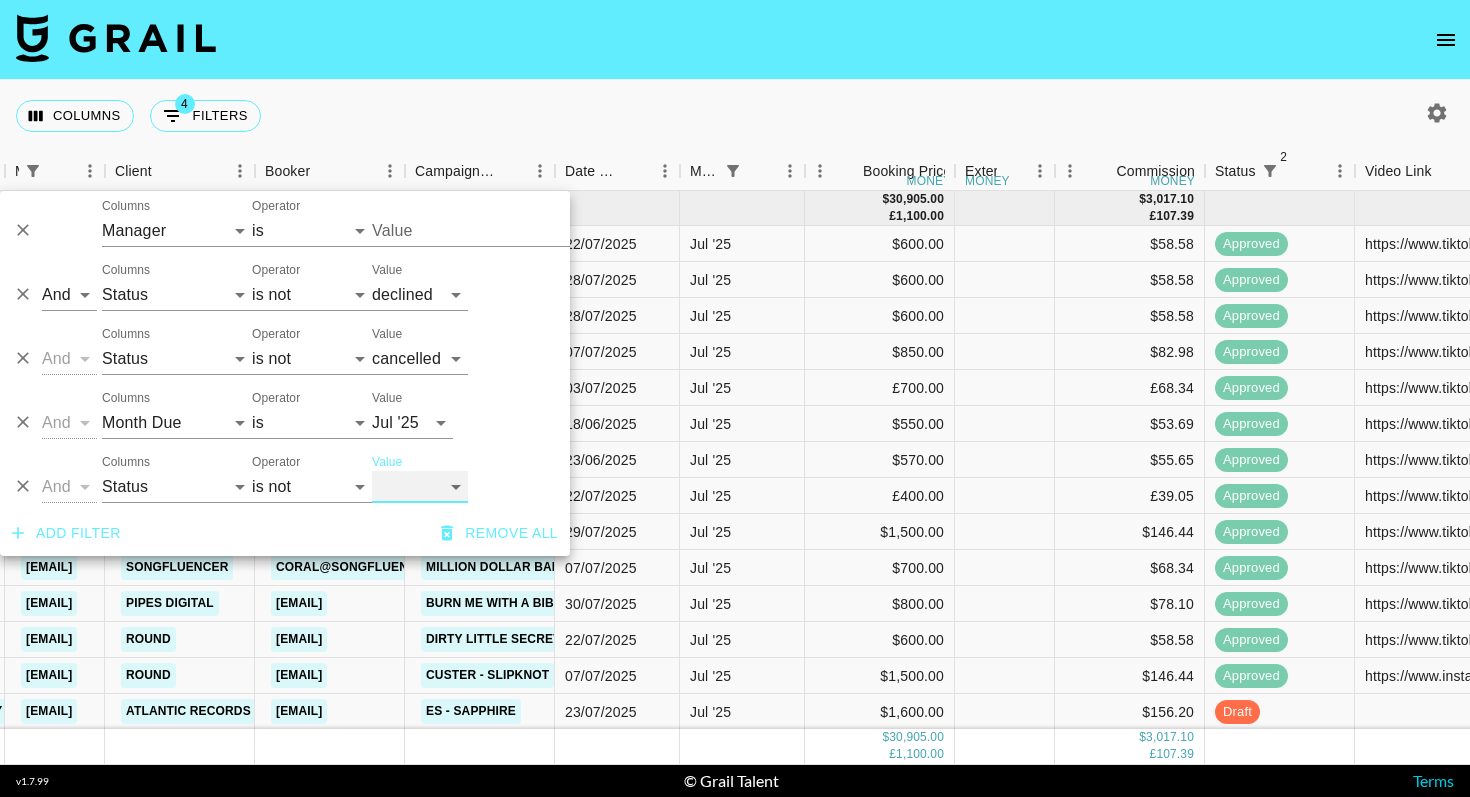 click on "confirmed declined draft posted approved cancelled badDebt" at bounding box center (420, 487) 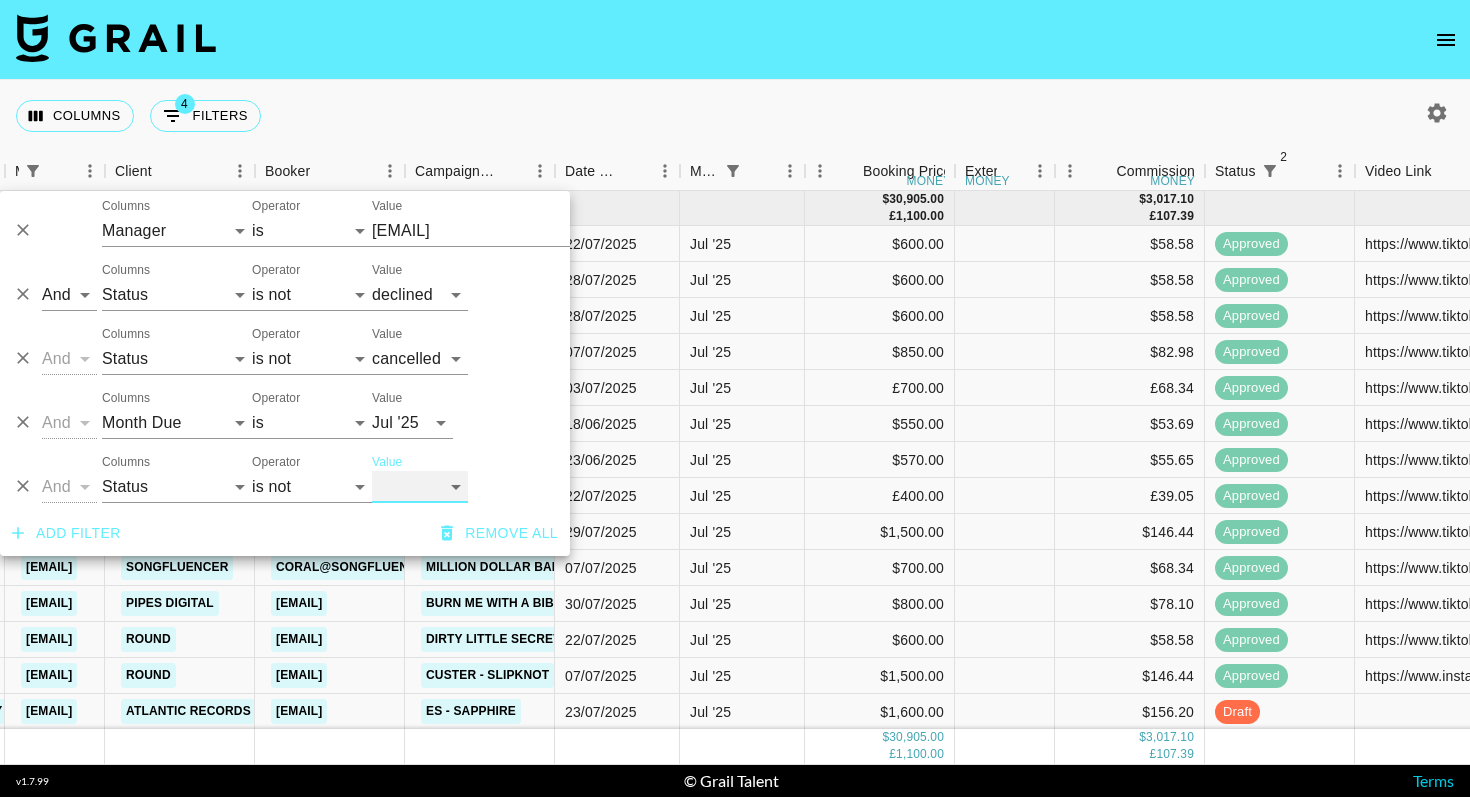 select on "approved" 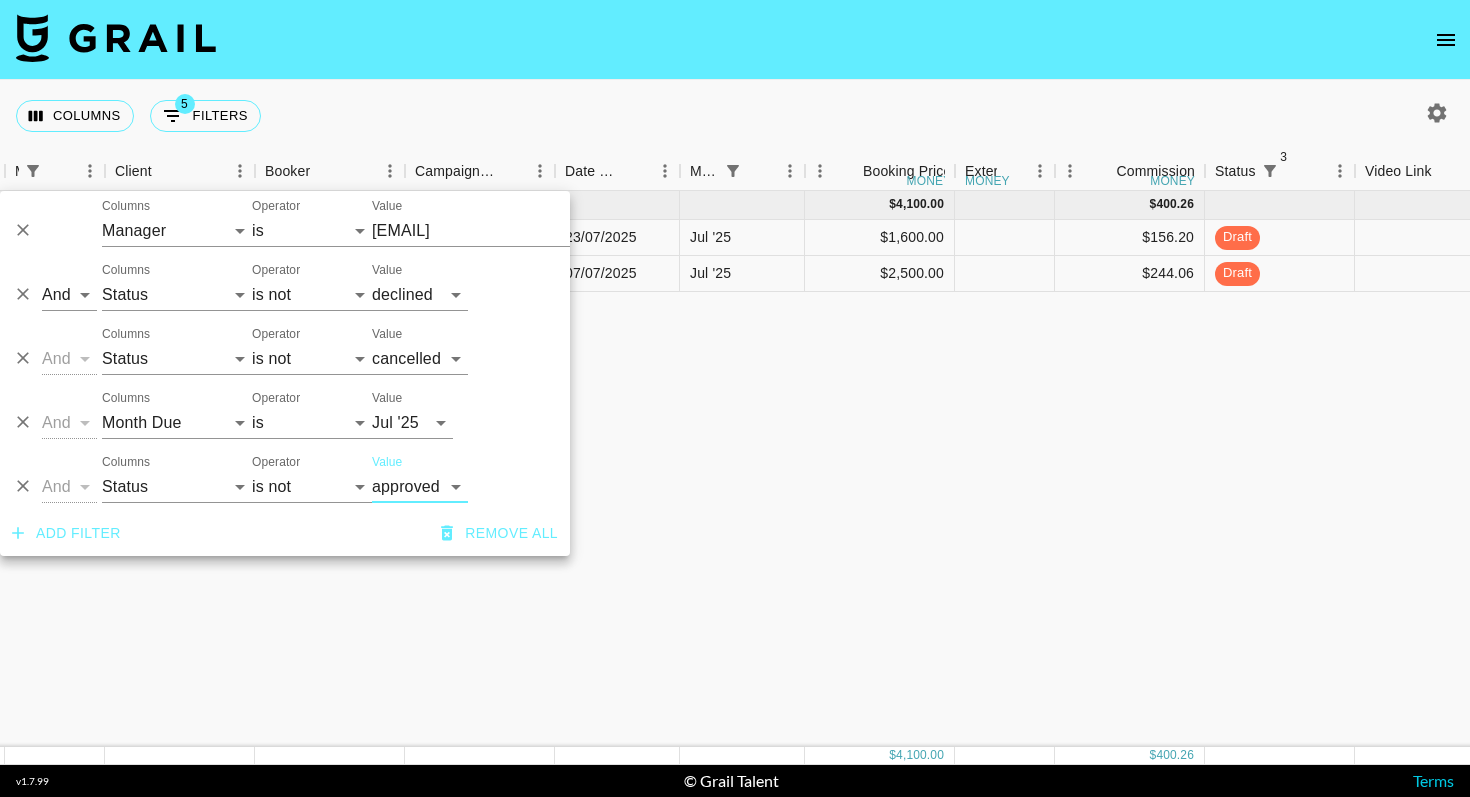 click on "Columns 5 Filters + Booking" at bounding box center (735, 116) 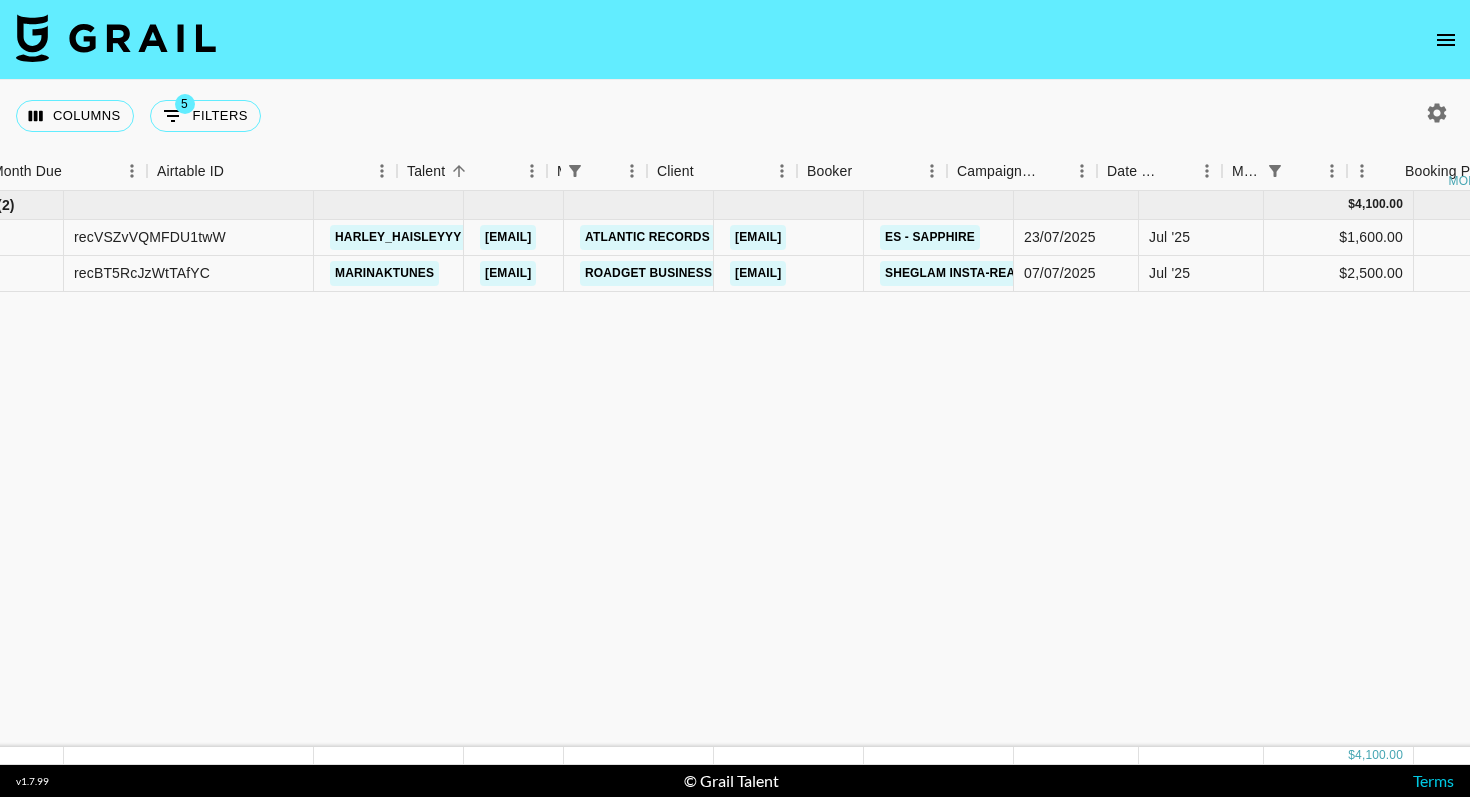 scroll, scrollTop: 0, scrollLeft: 0, axis: both 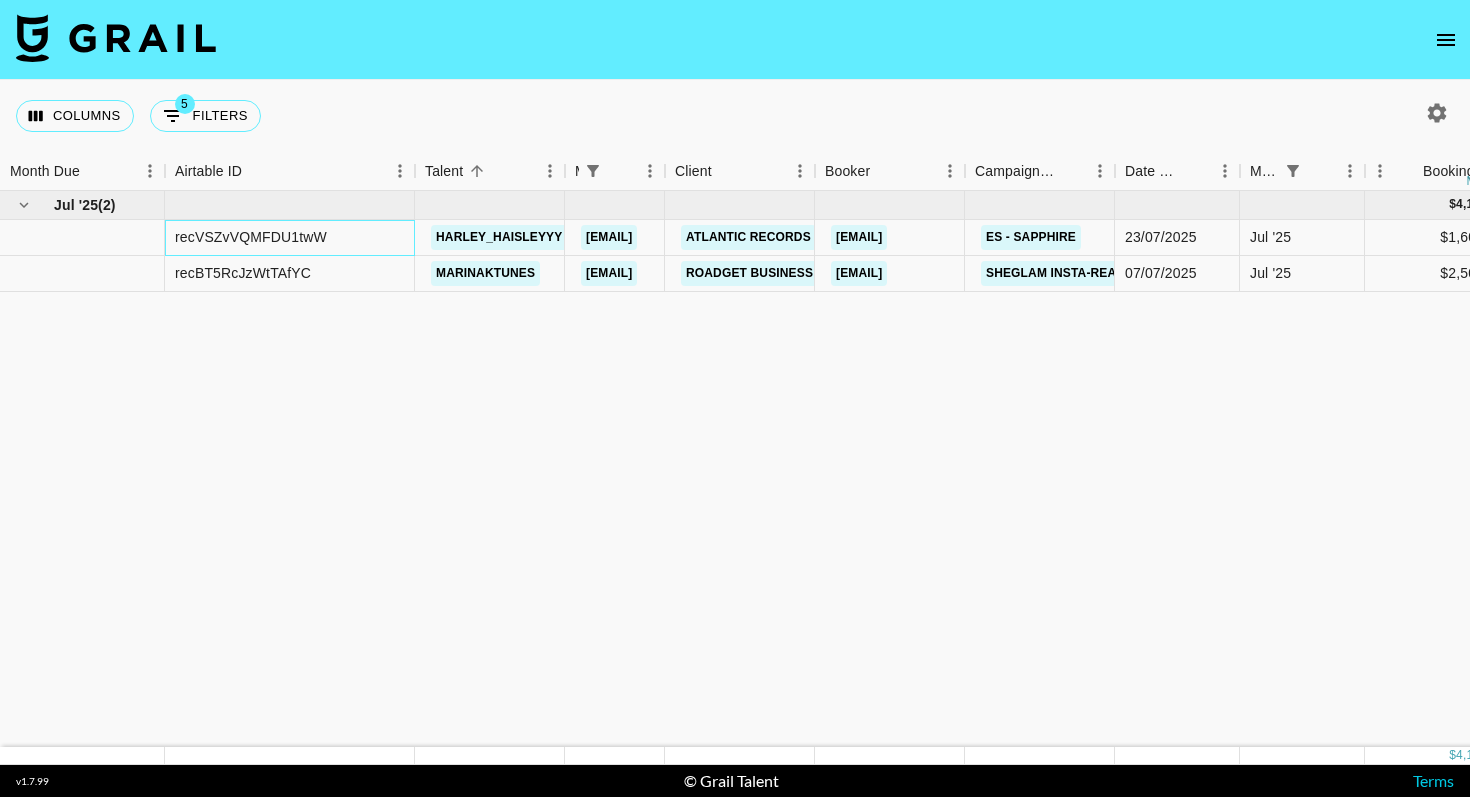 click on "recVSZvVQMFDU1twW" at bounding box center [251, 237] 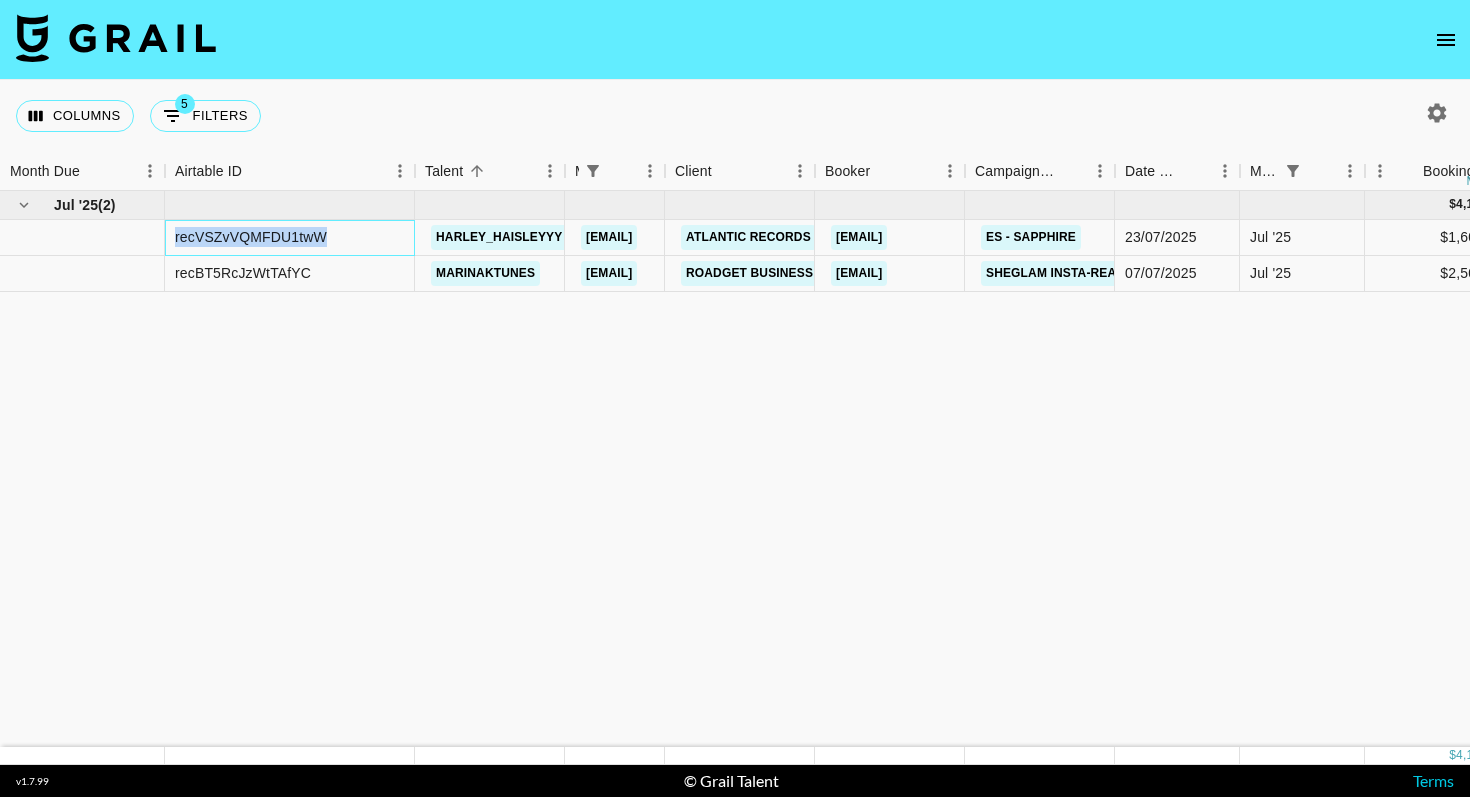 click on "recVSZvVQMFDU1twW" at bounding box center [251, 237] 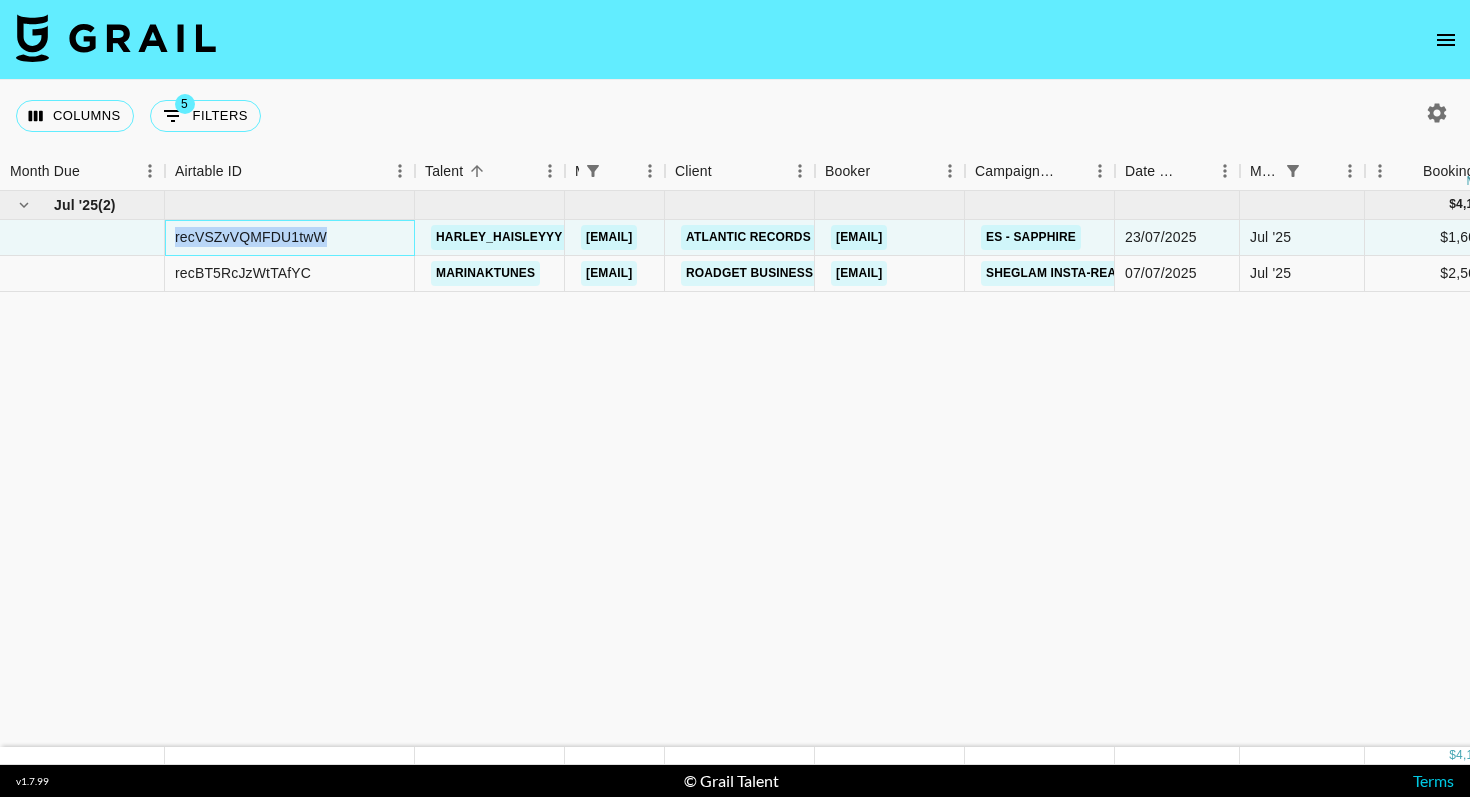 click on "recVSZvVQMFDU1twW" at bounding box center [251, 237] 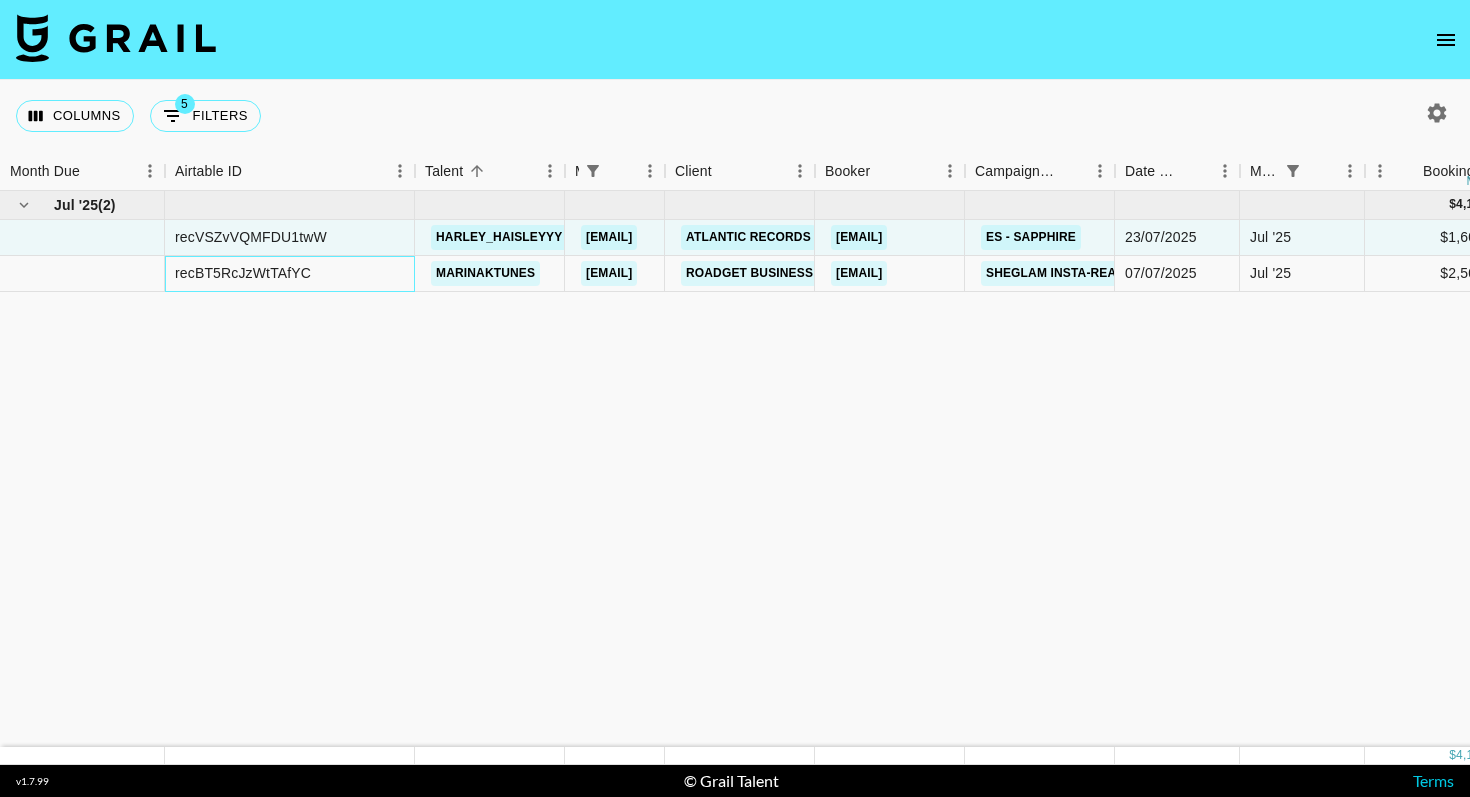 click on "recBT5RcJzWtTAfYC" at bounding box center (243, 273) 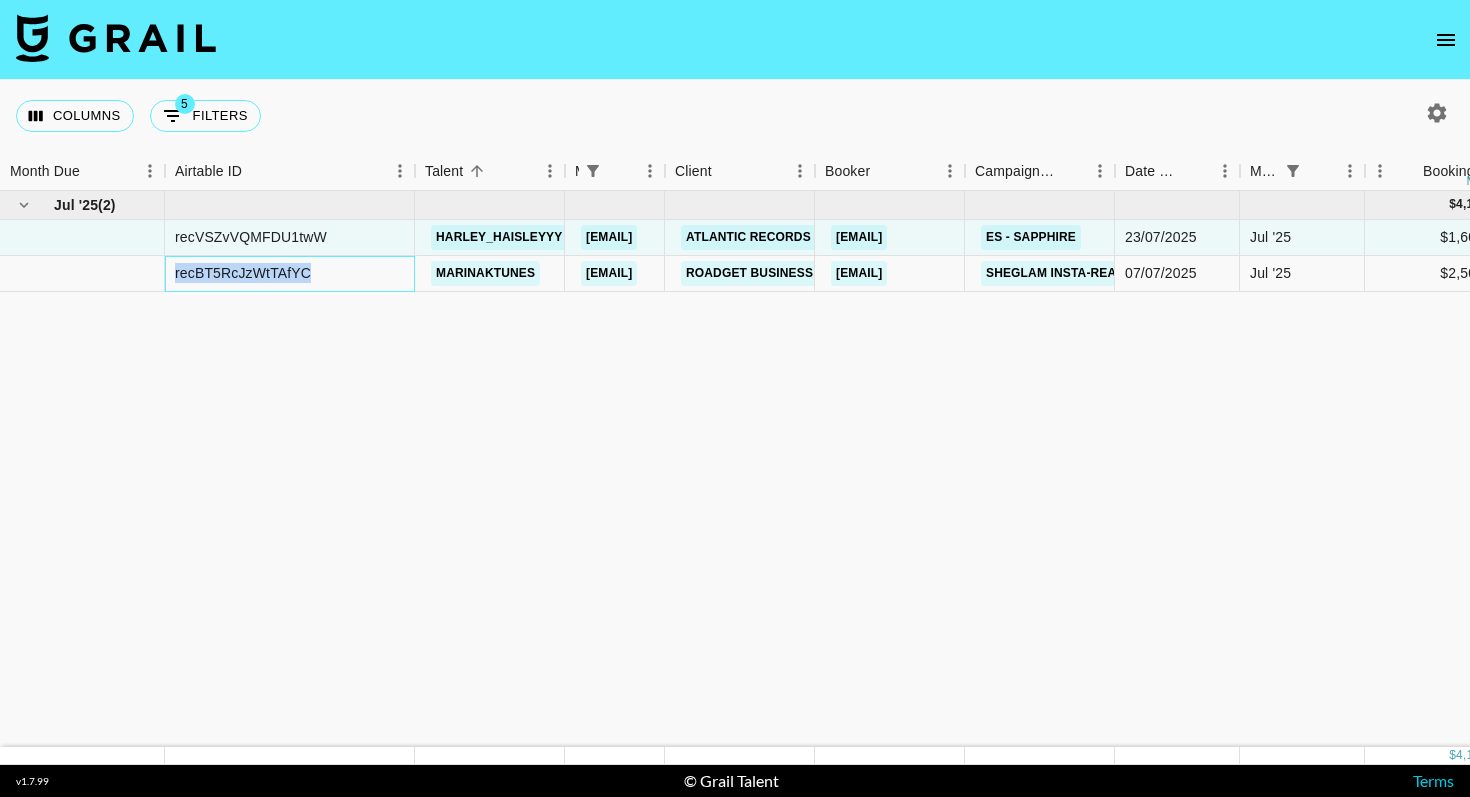 click on "recBT5RcJzWtTAfYC" at bounding box center [243, 273] 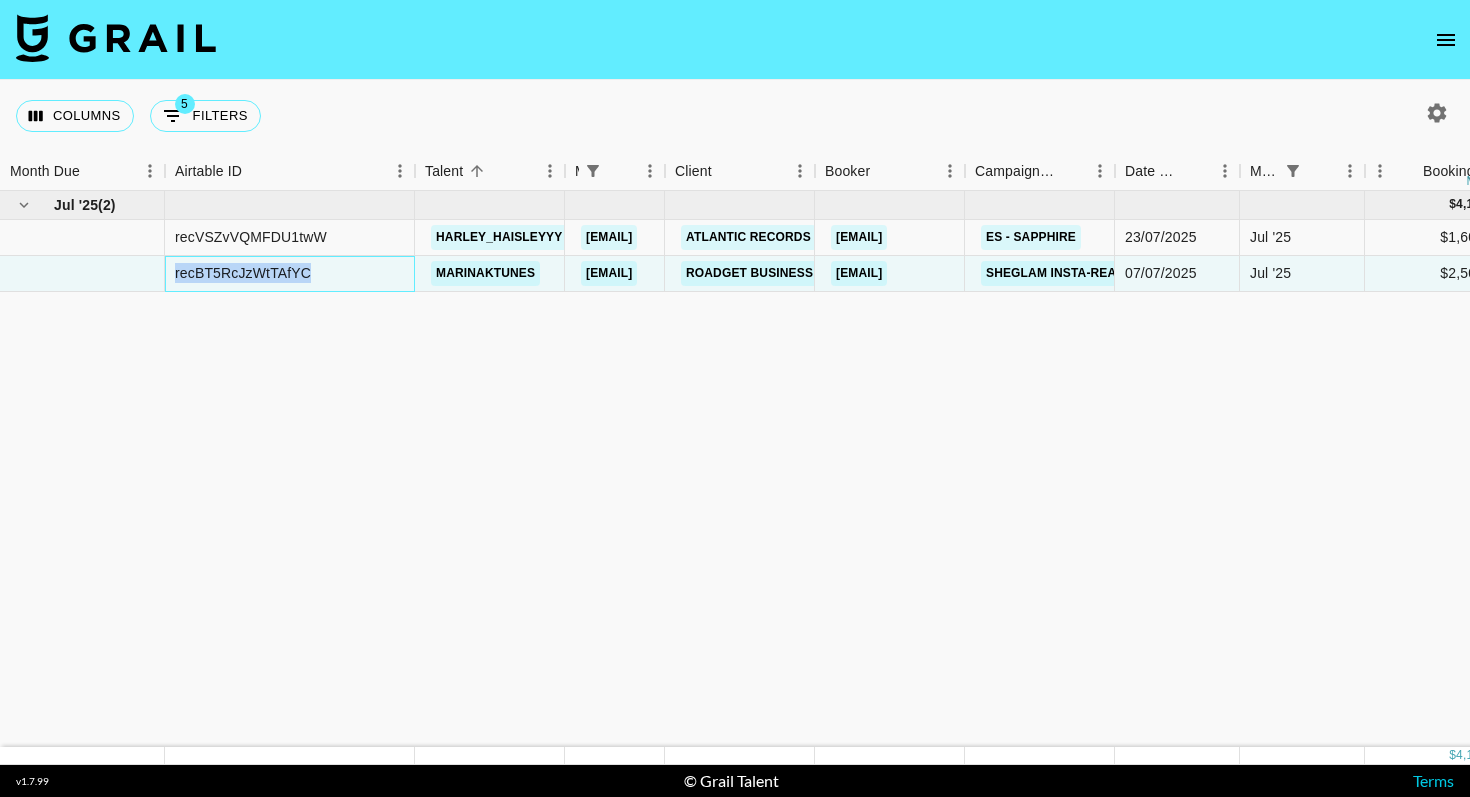 copy on "recBT5RcJzWtTAfYC" 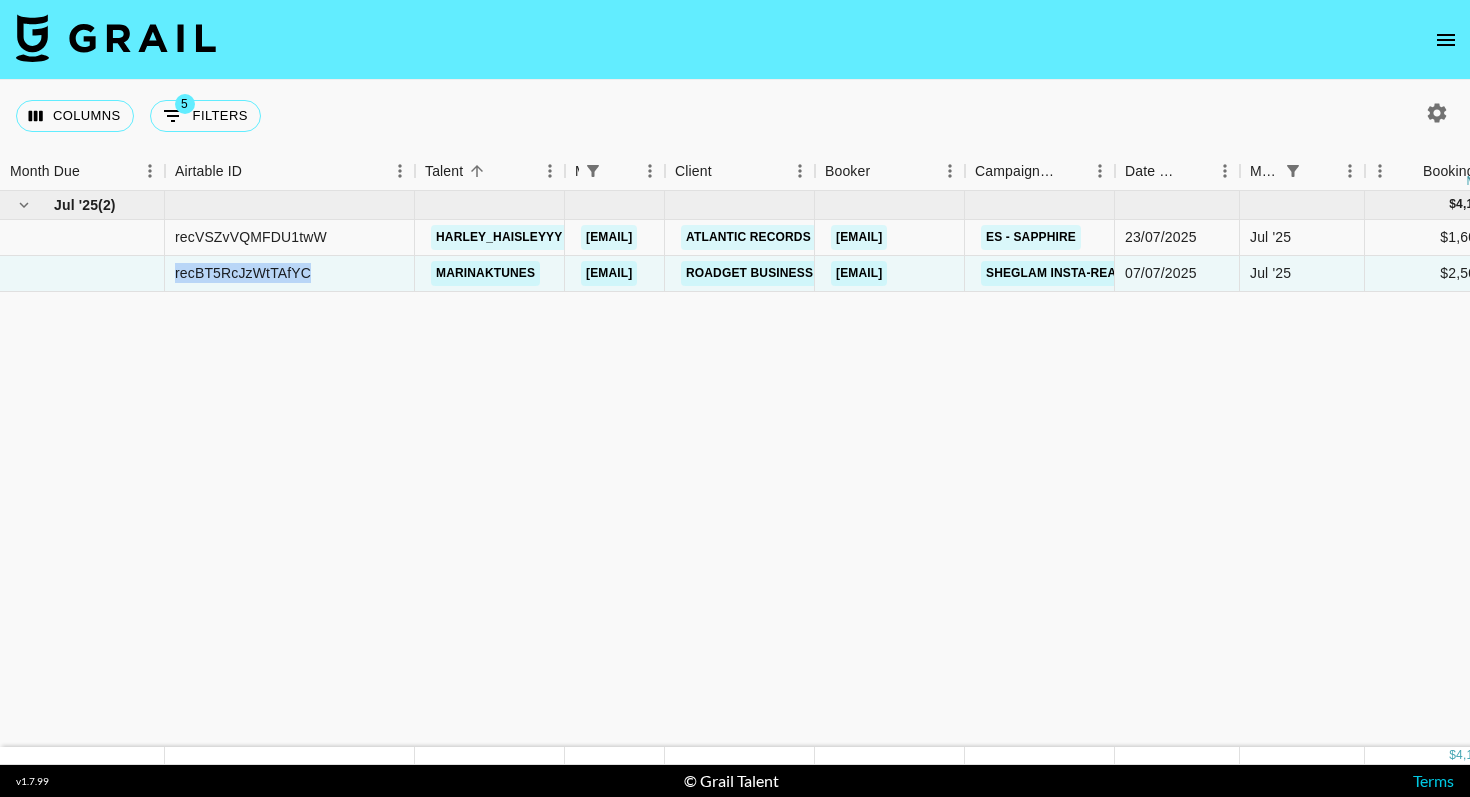 drag, startPoint x: 824, startPoint y: 368, endPoint x: 824, endPoint y: 351, distance: 17 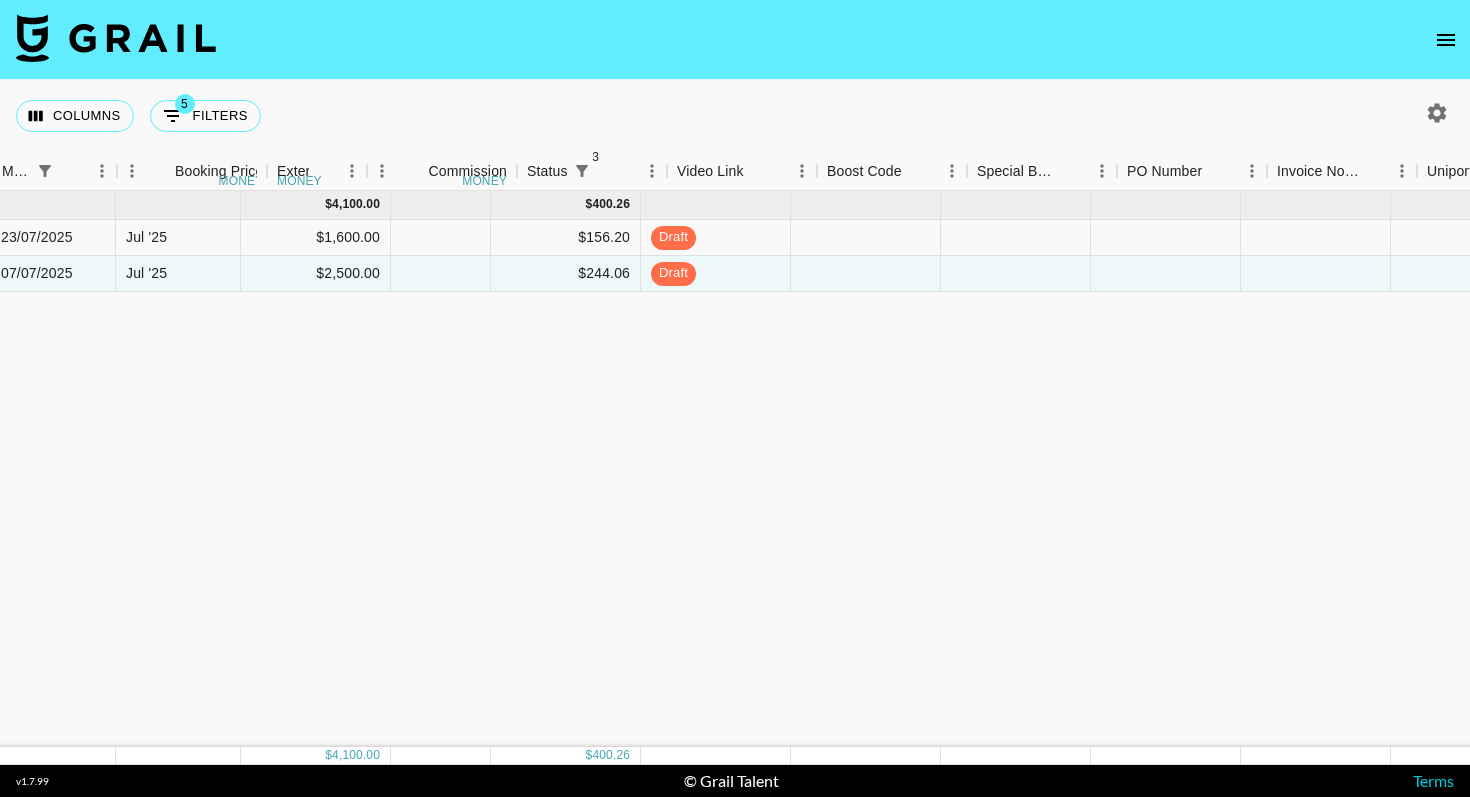 scroll, scrollTop: 0, scrollLeft: 1248, axis: horizontal 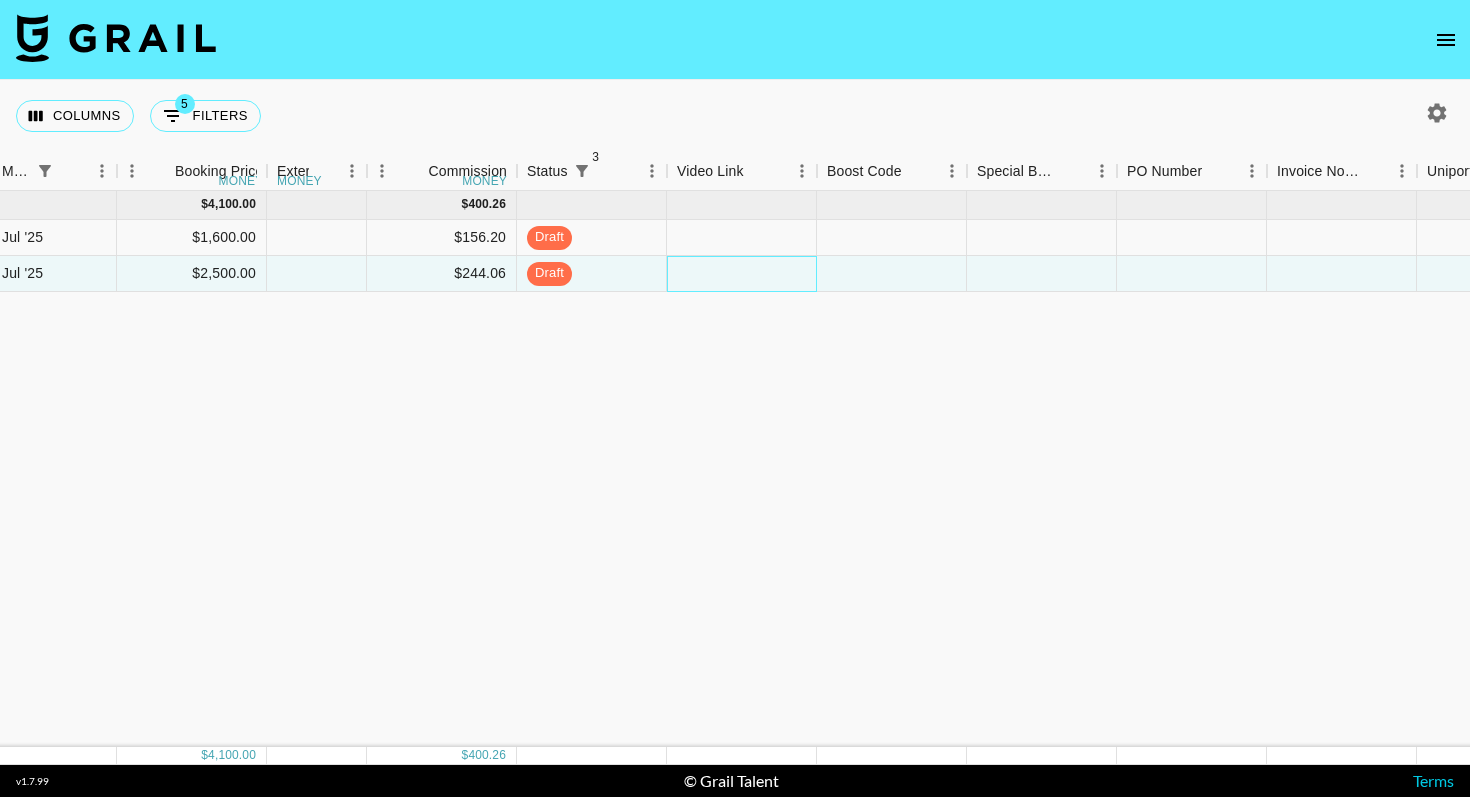 click at bounding box center (742, 274) 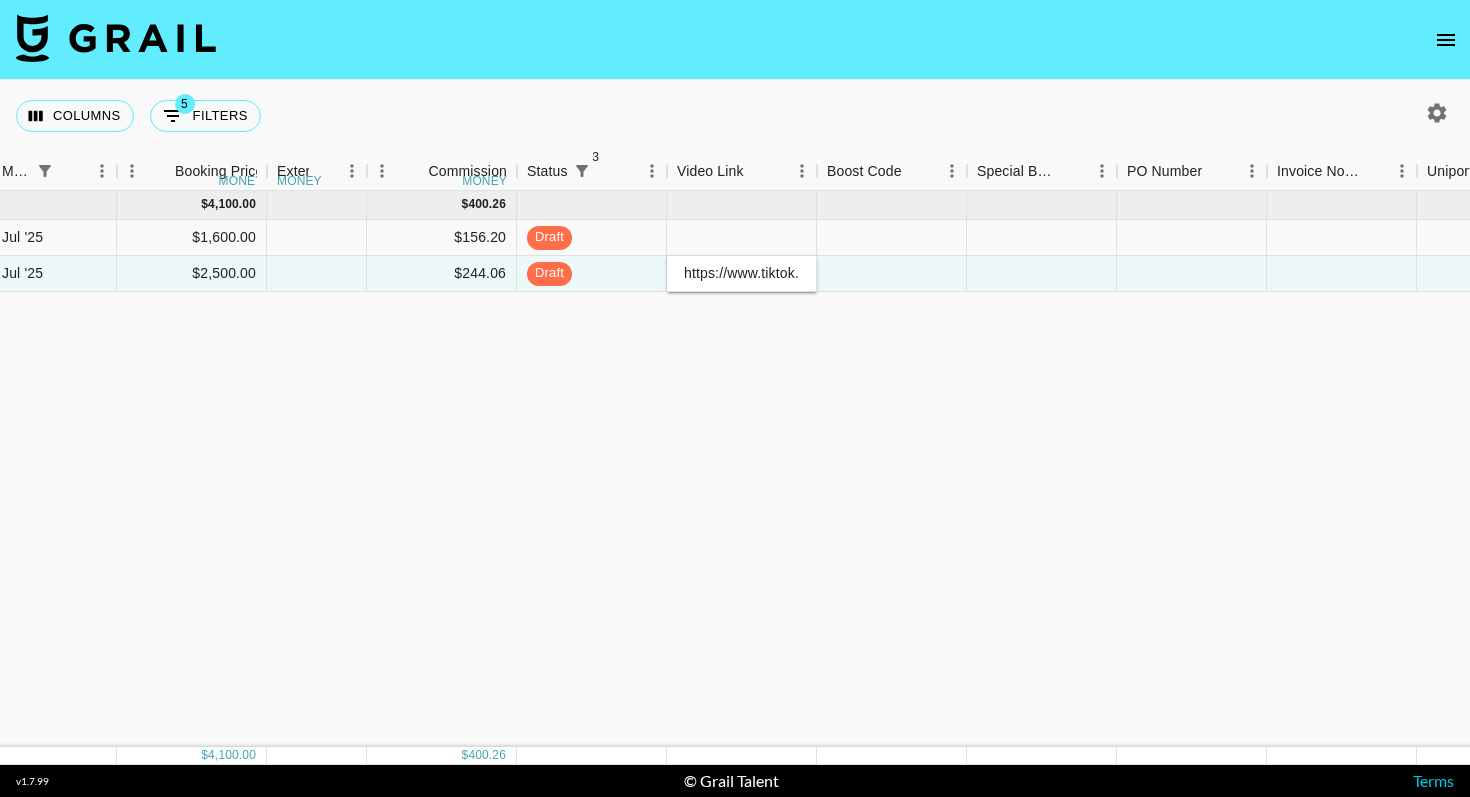 scroll, scrollTop: 0, scrollLeft: 507, axis: horizontal 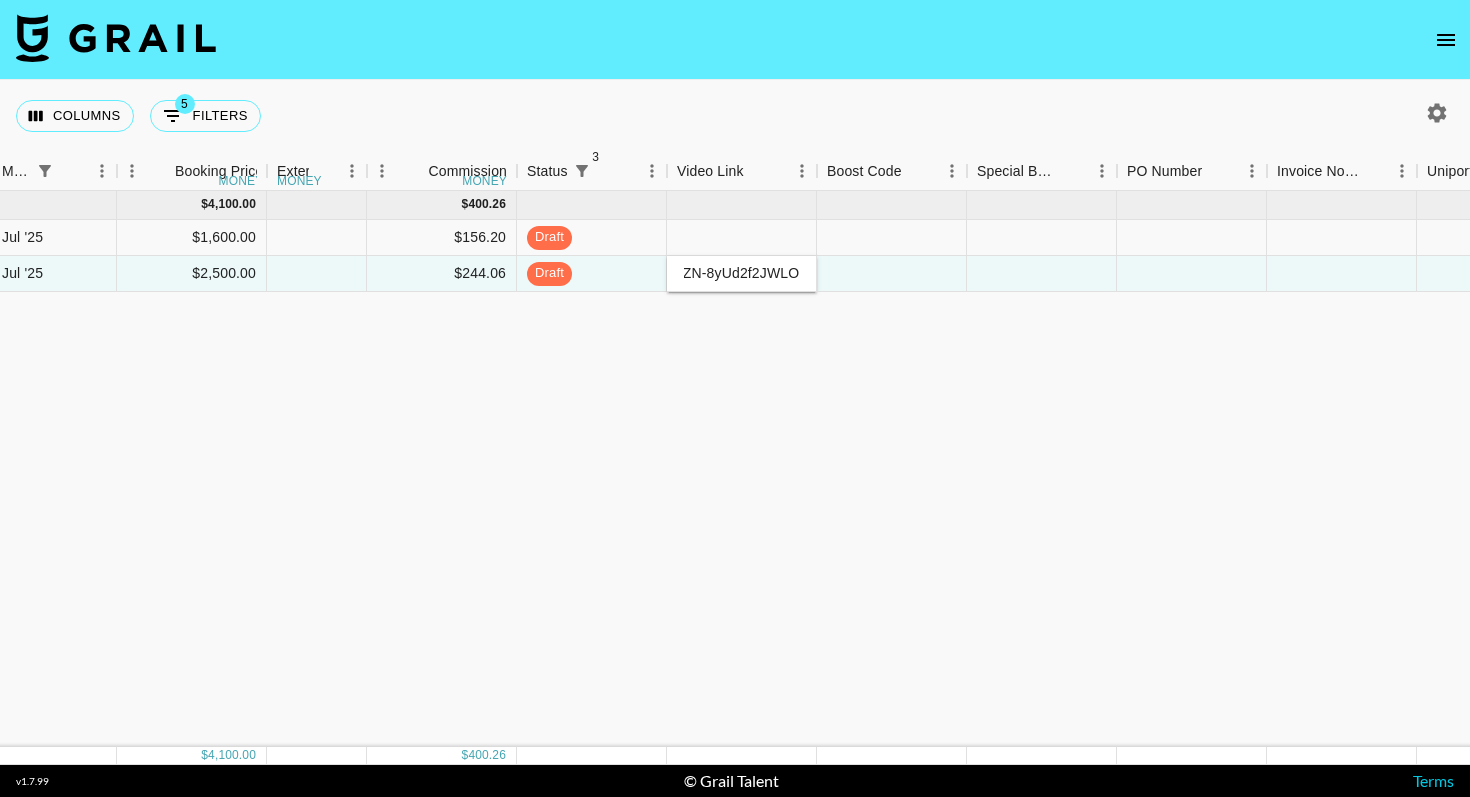 type on "https://www.tiktok.com/@marinaktunes/video/7533305510041275670?_r=1&_t=ZN-8yUd2f2JWLO" 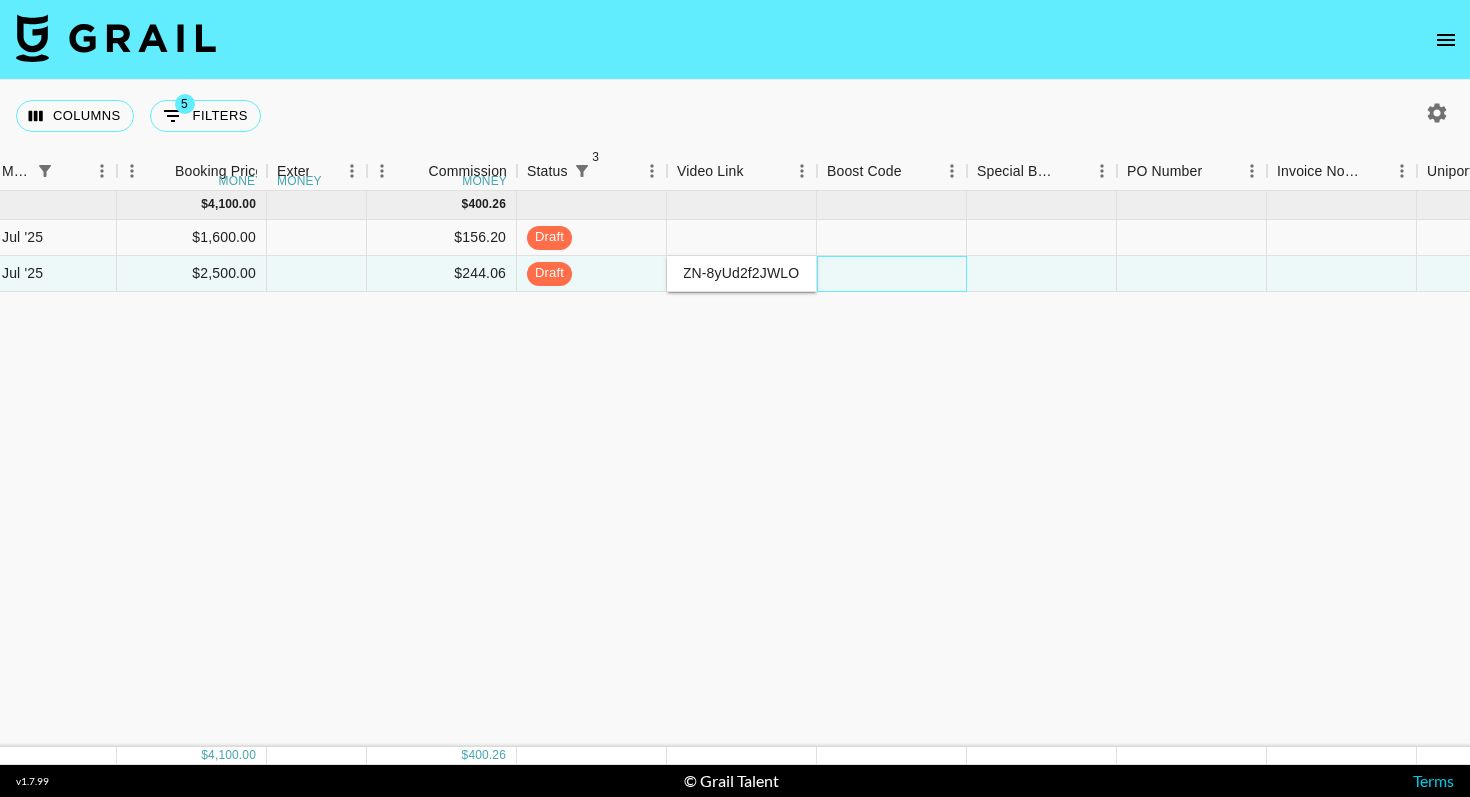 click at bounding box center (892, 274) 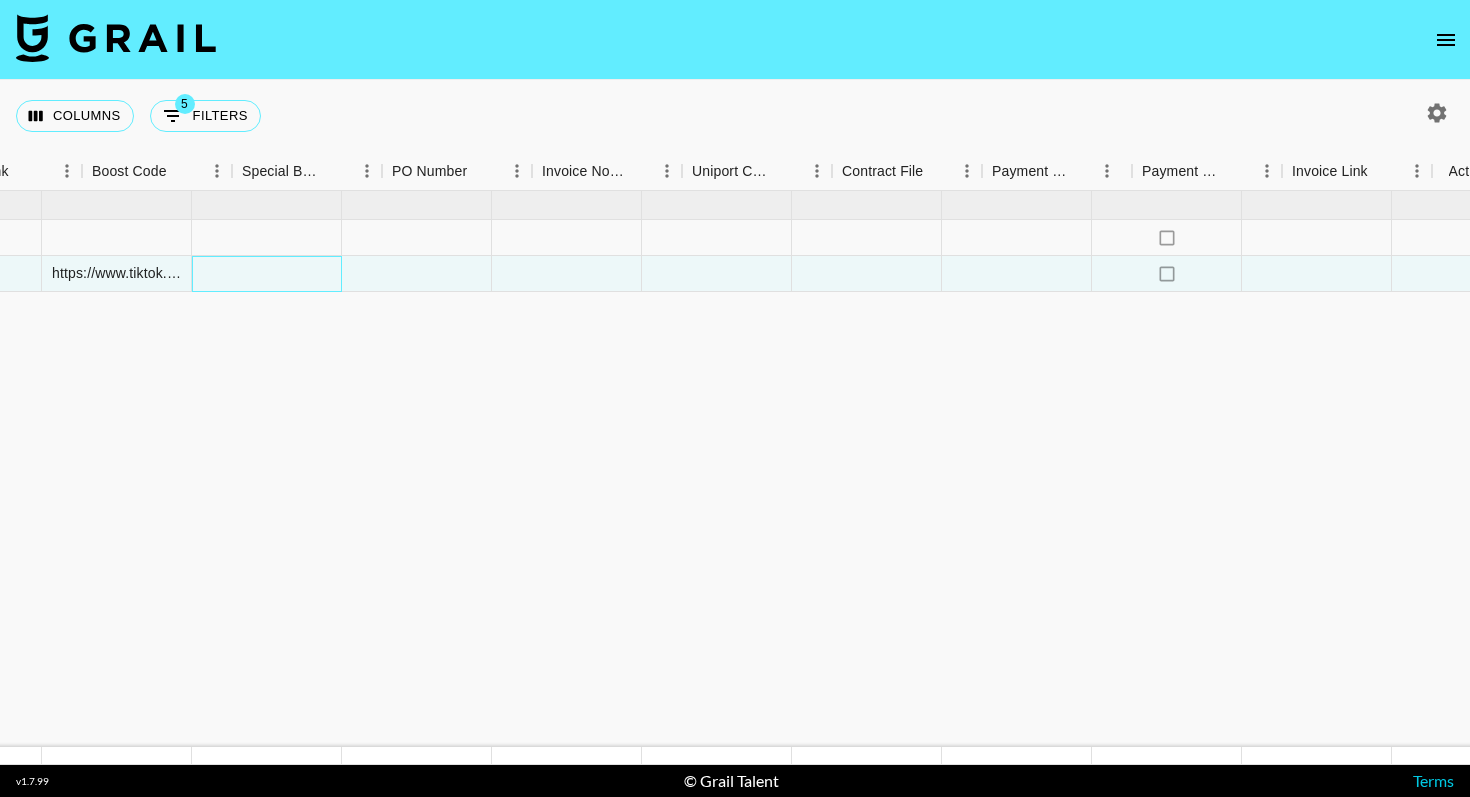 scroll, scrollTop: 0, scrollLeft: 1983, axis: horizontal 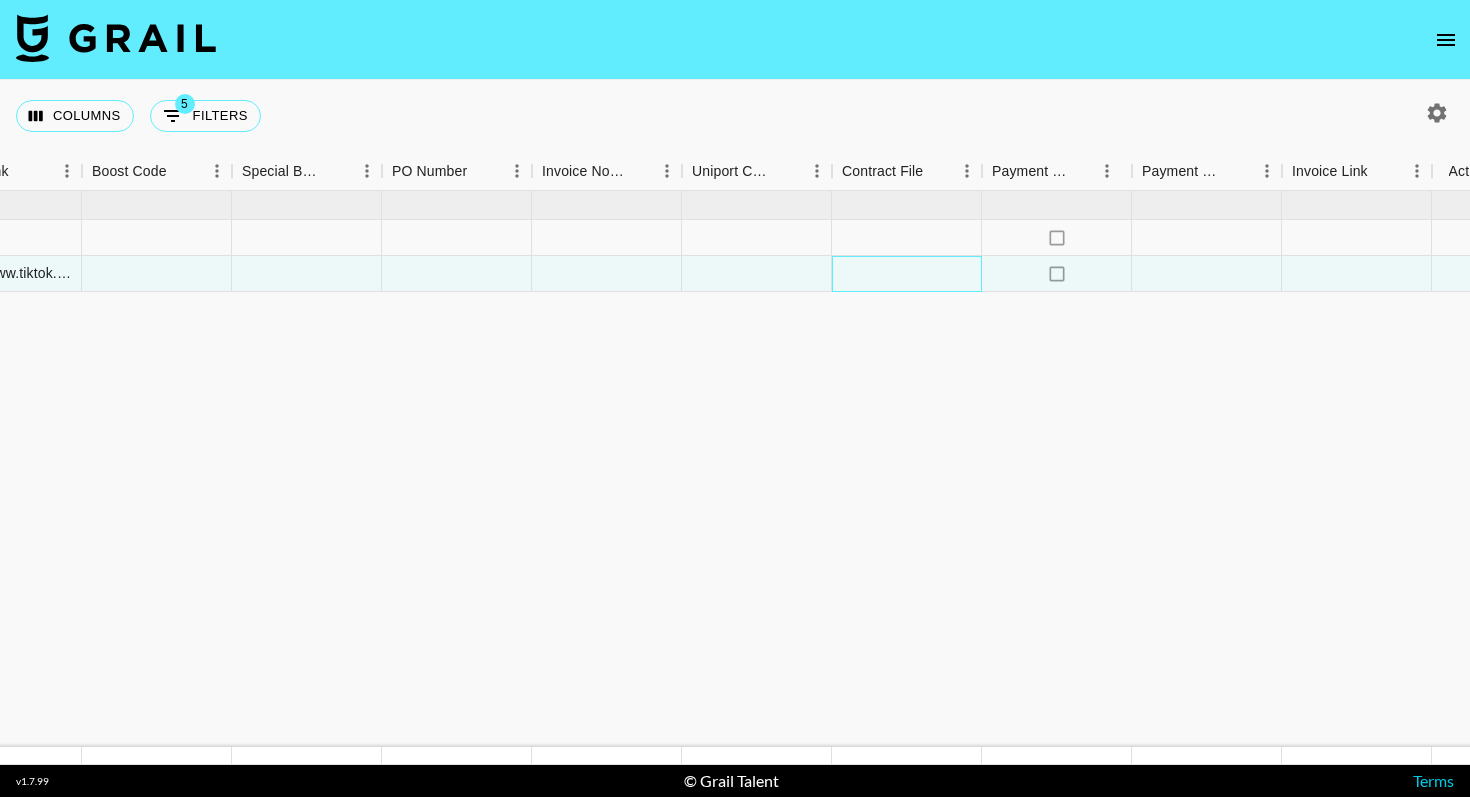 click at bounding box center [907, 274] 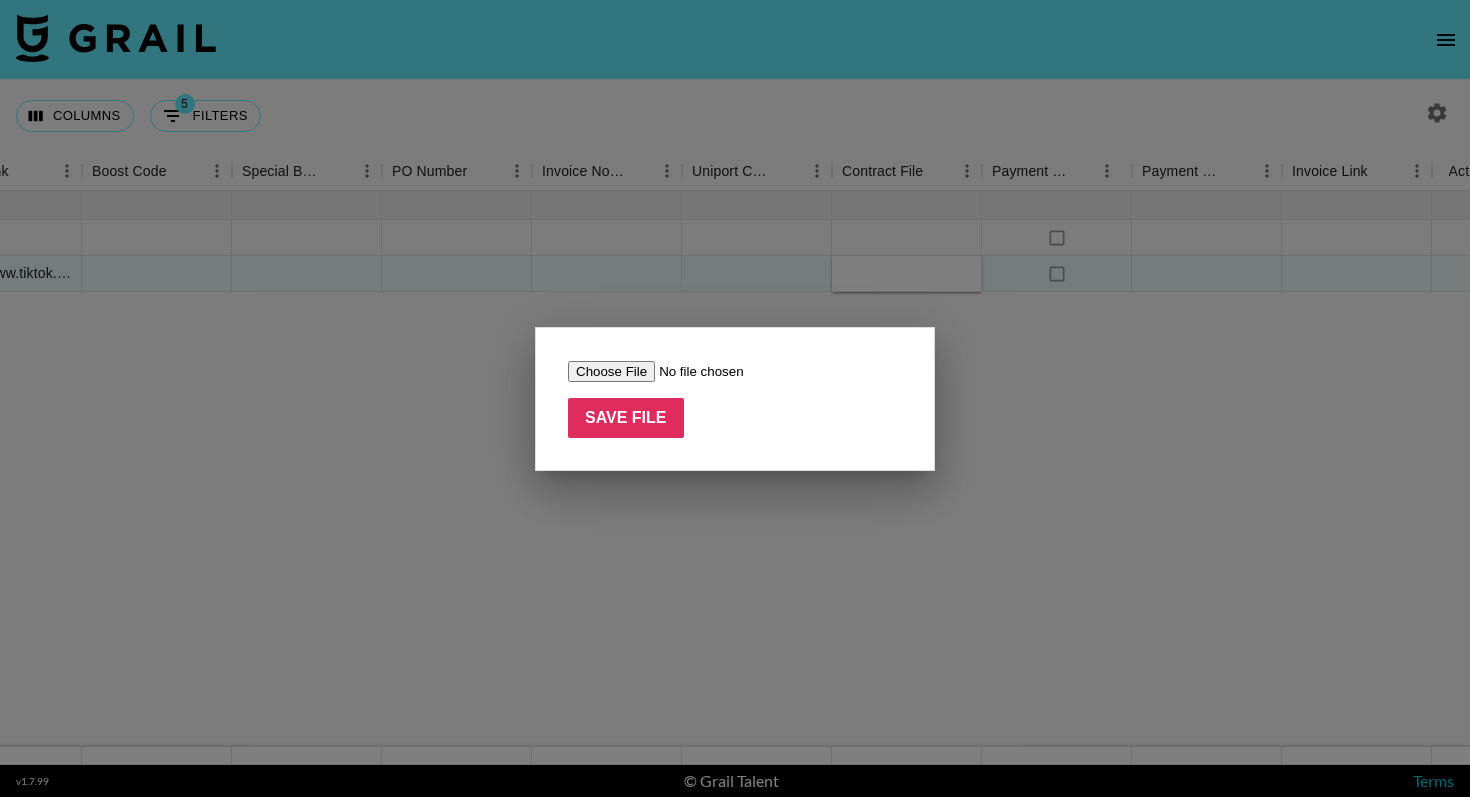 click at bounding box center (694, 371) 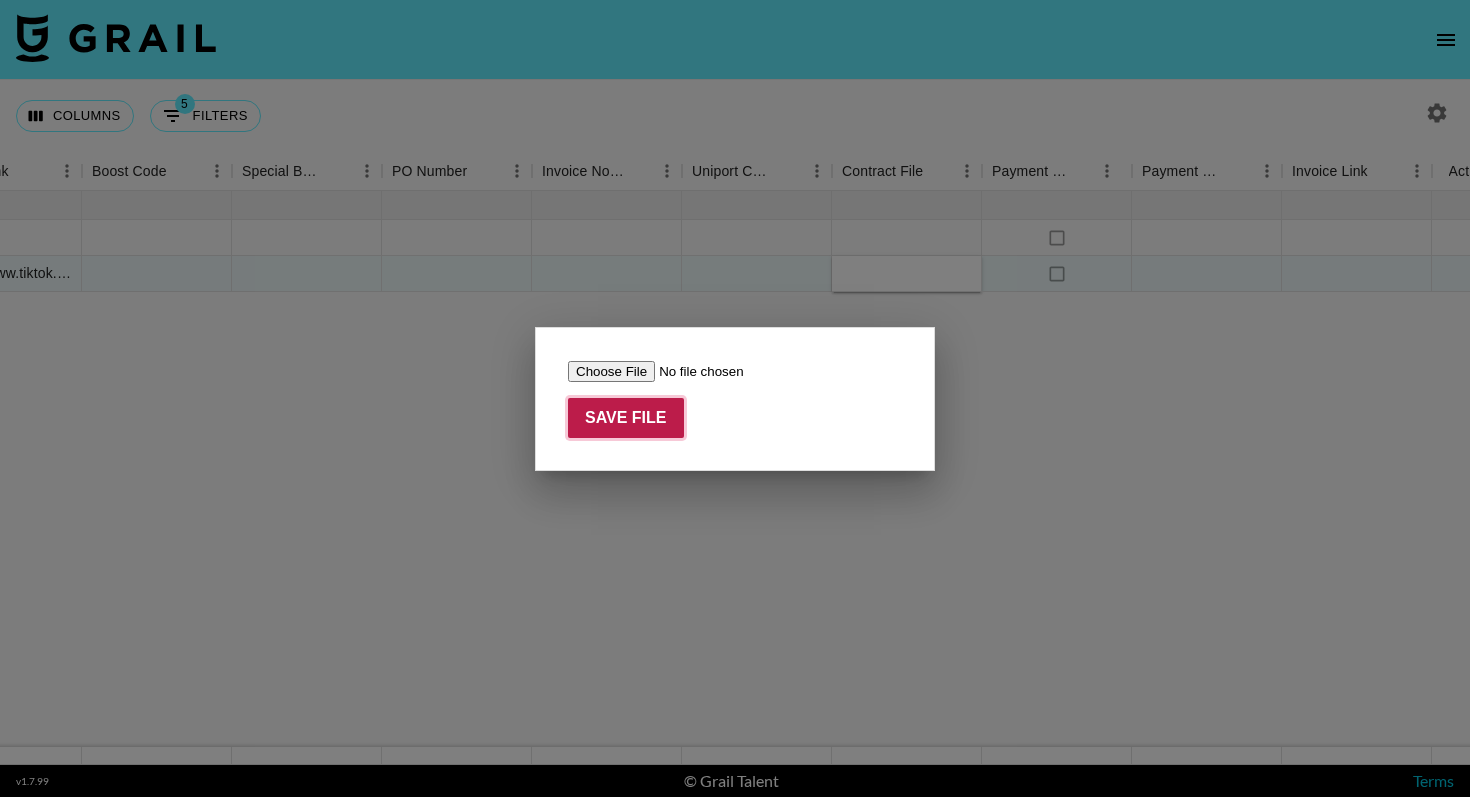 click on "Save File" at bounding box center [626, 418] 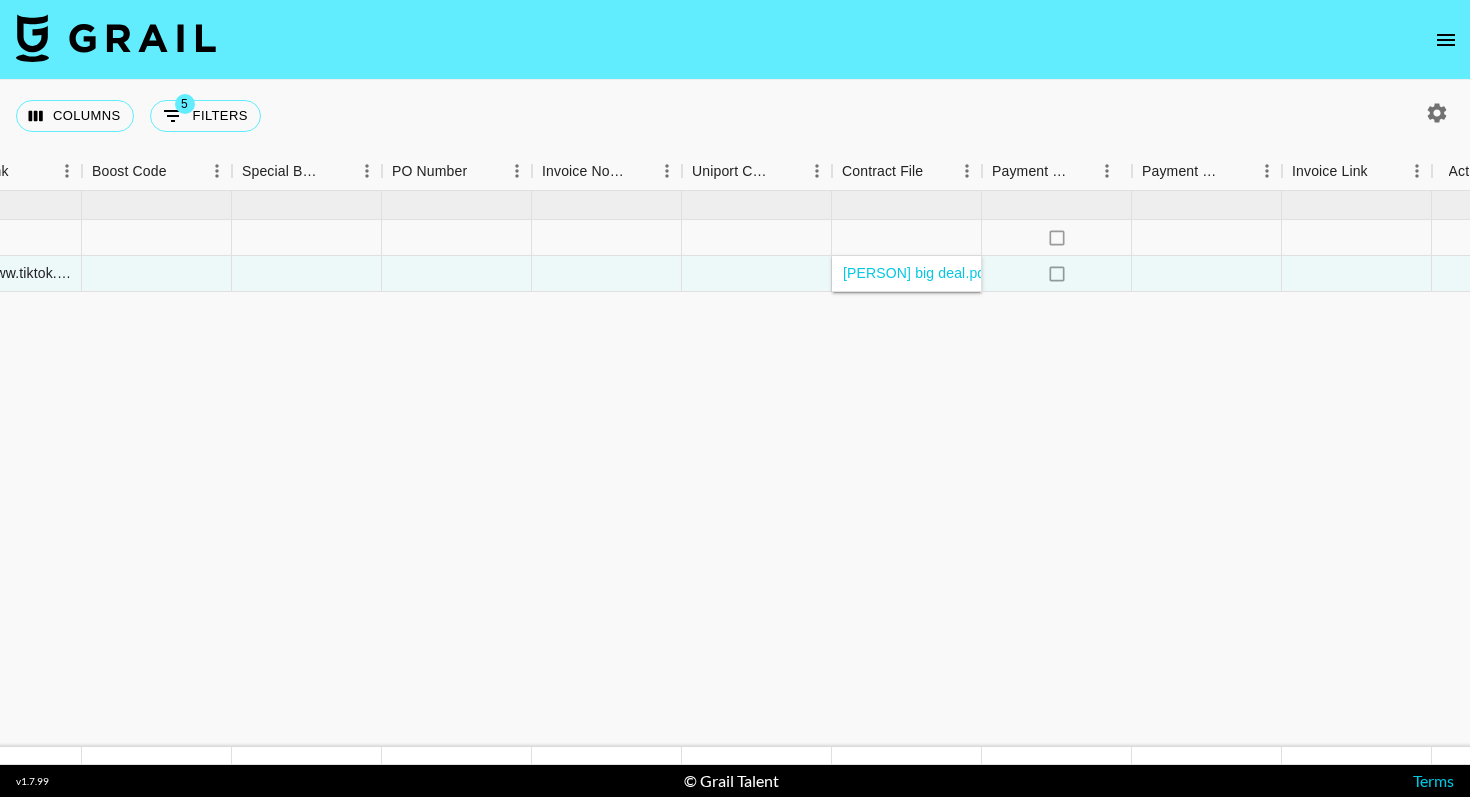 click on "Jul '25  ( 2 ) $ 4,100.00 $ 400.26 recVSZvVQMFDU1twW [PERSON] [EMAIL] Atlantic Records [EMAIL] ES - Sapphire 23/07/2025 Jul '25 $1,600.00 $156.20 draft no recBT5RcJzWtTAfYC [PERSON] [EMAIL] Roadget Business Pte.LTD. [EMAIL] SHEGLAM Insta-Ready Face & Under Eye Setting Powder Duo Campaign 07/07/2025 Jul '25 $2,500.00 $244.06 posted https://www.tiktok.com/@[PERSON]/video/7533305510041275670?_r=1&_t=ZN-8yUd2f2JWLO [PERSON] big deal.pdf no" at bounding box center [-236, 469] 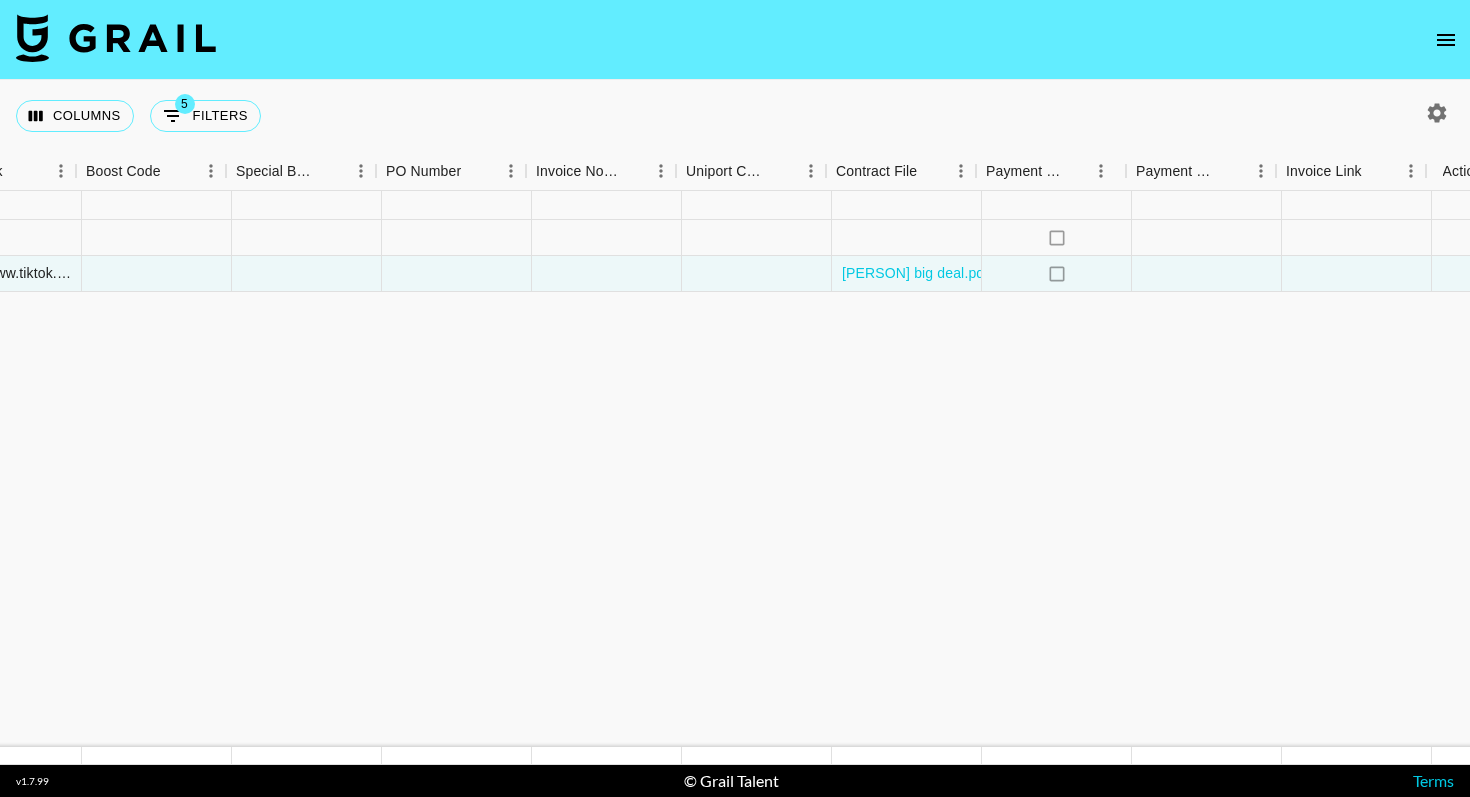 scroll, scrollTop: 0, scrollLeft: 2025, axis: horizontal 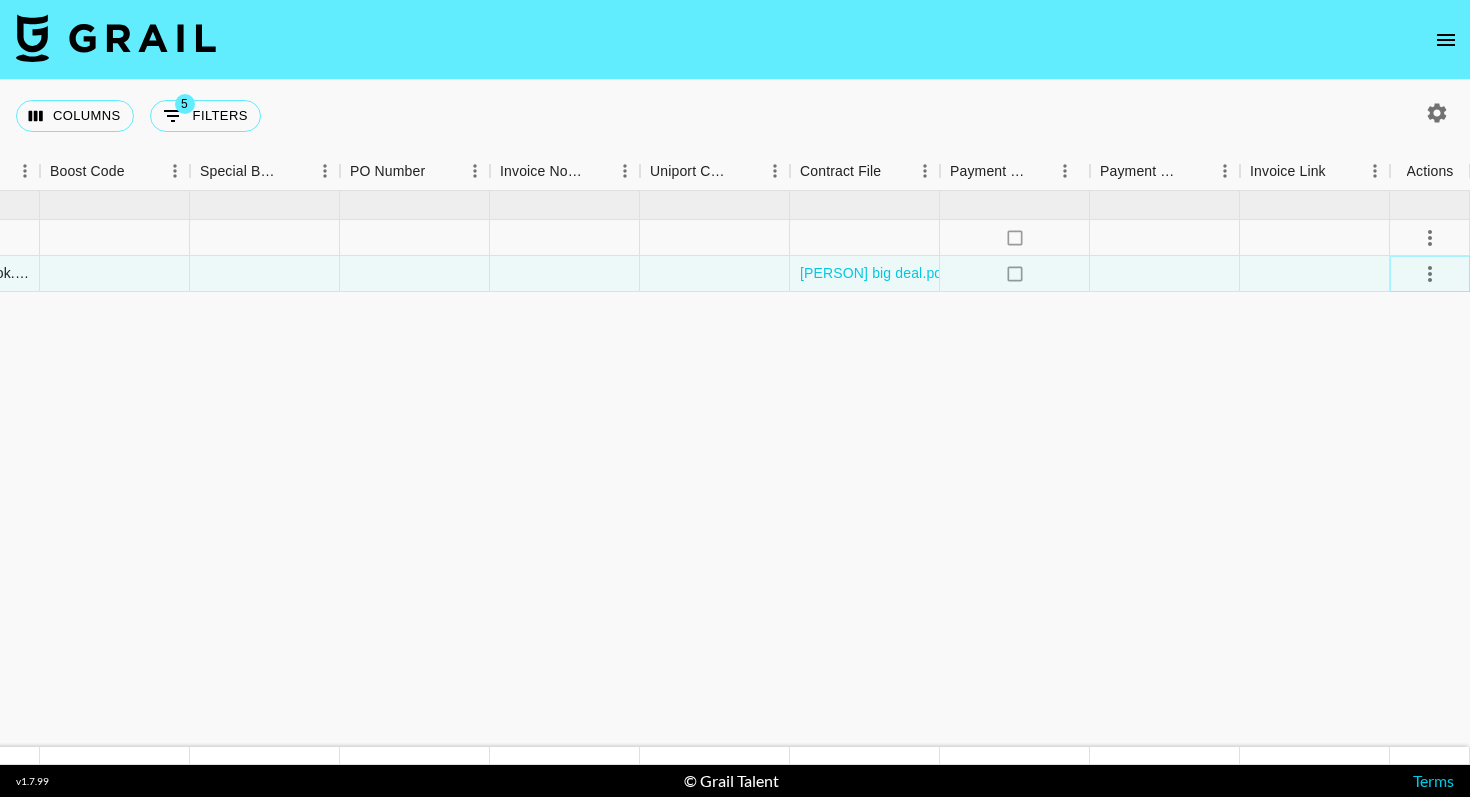 click 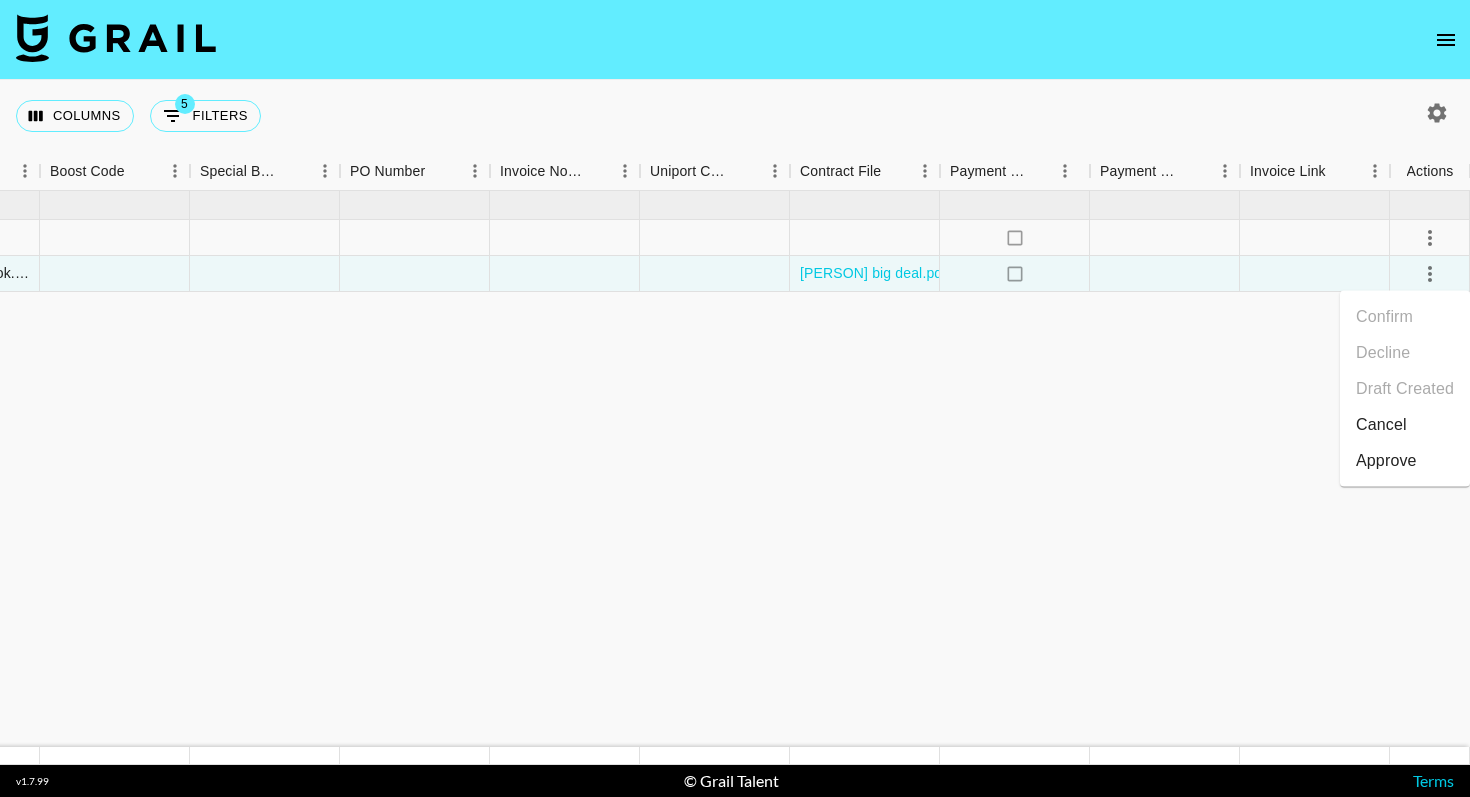click on "Approve" at bounding box center [1405, 461] 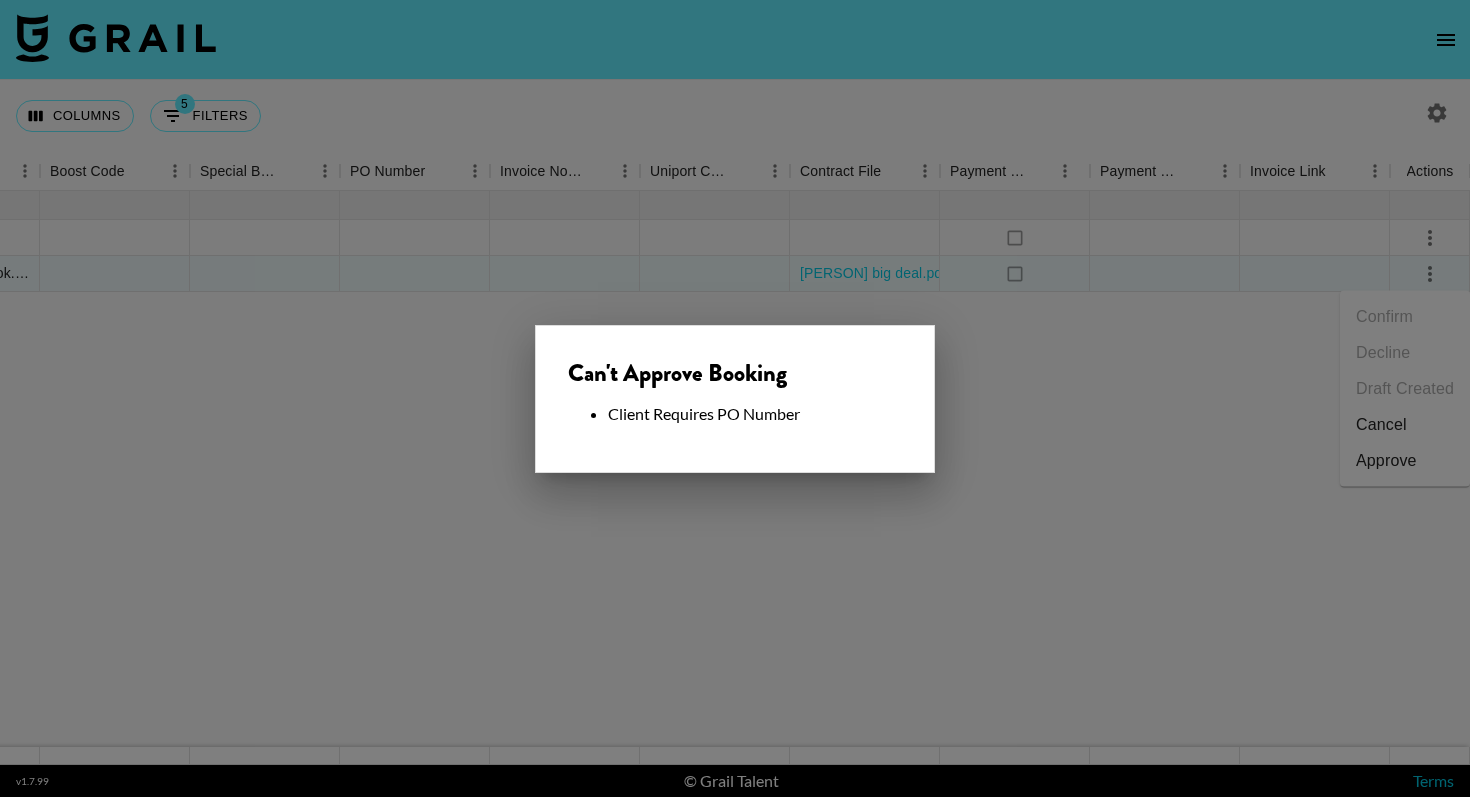 click at bounding box center [735, 398] 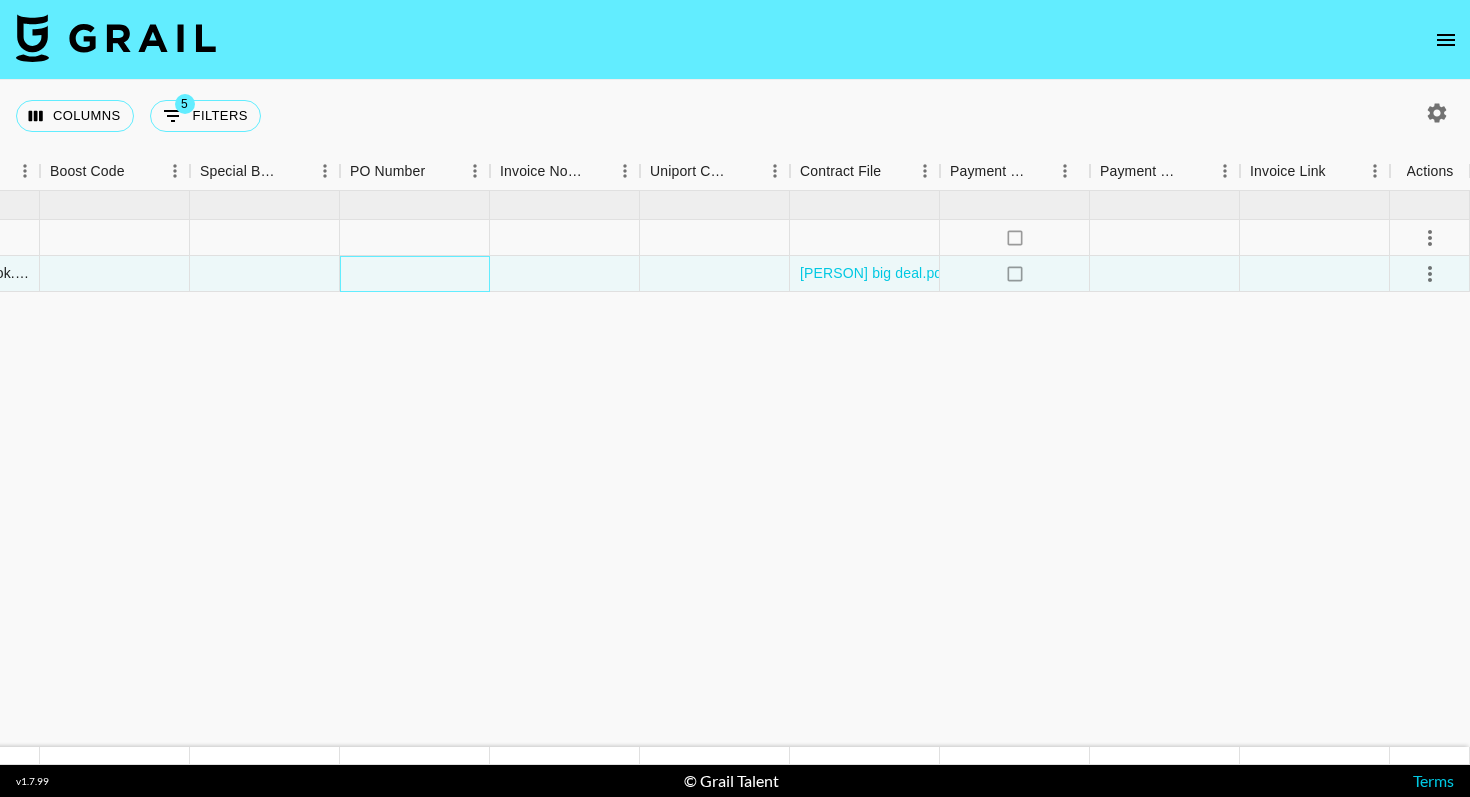 click at bounding box center [415, 274] 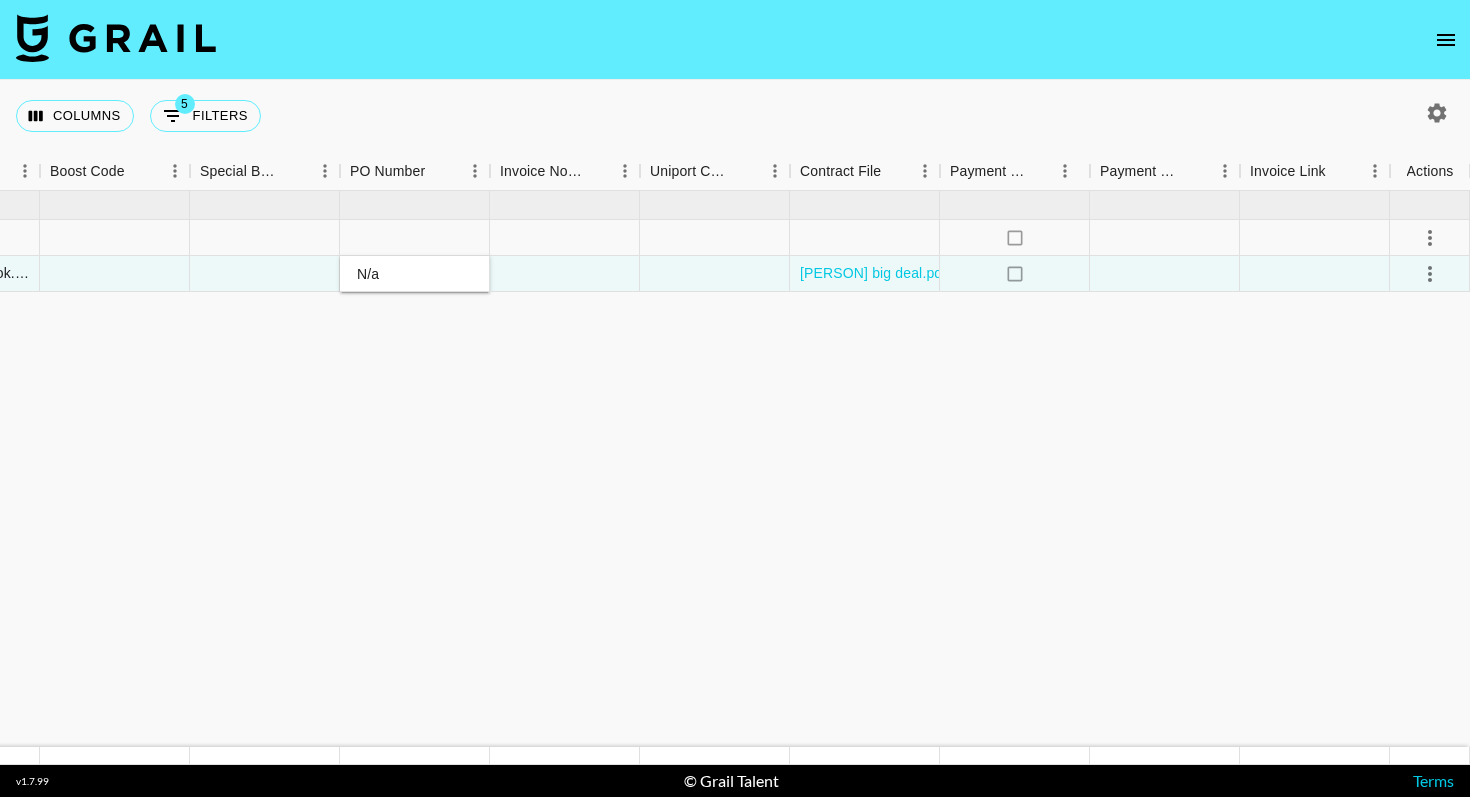 type on "N/a" 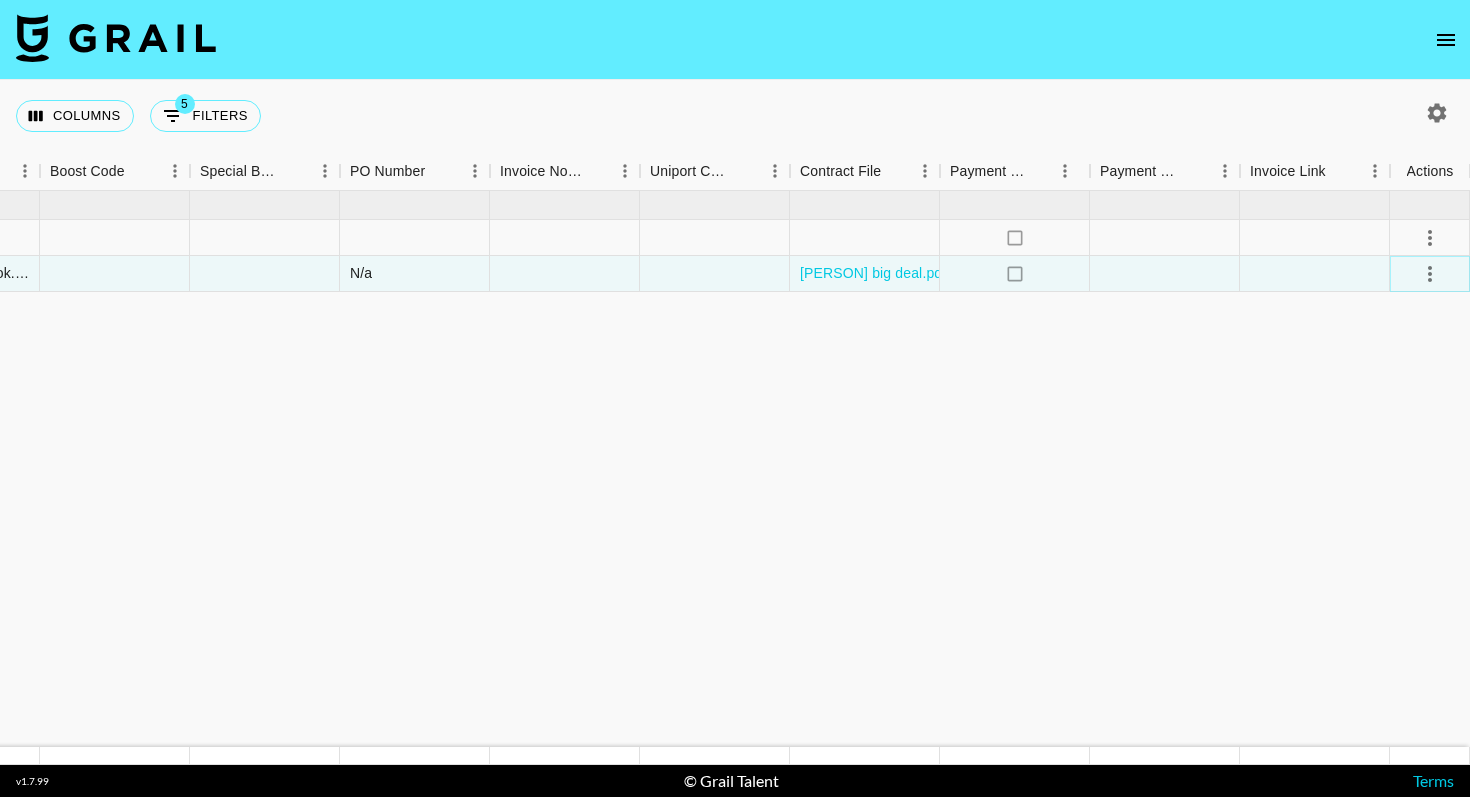 click 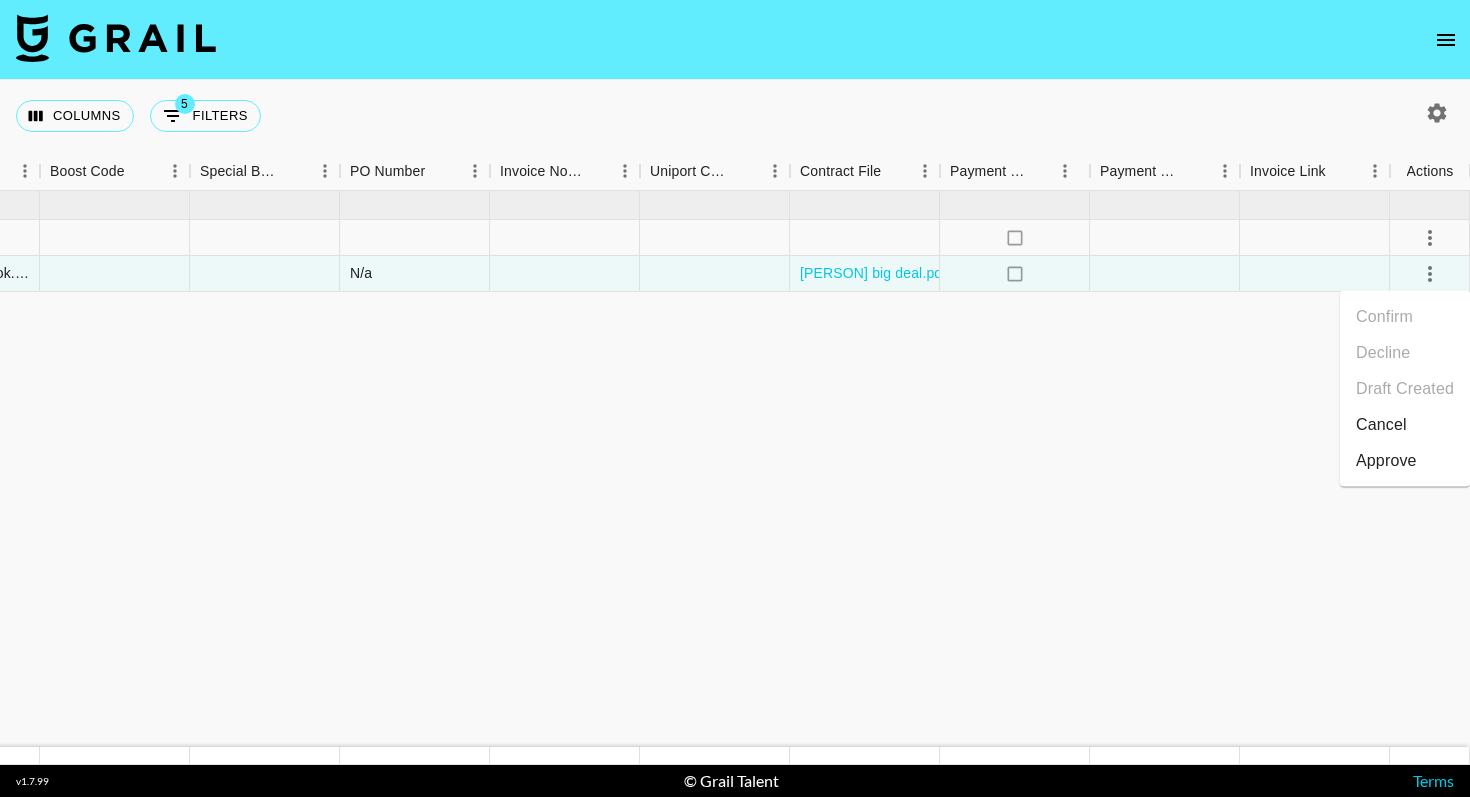 click on "Approve" at bounding box center [1386, 461] 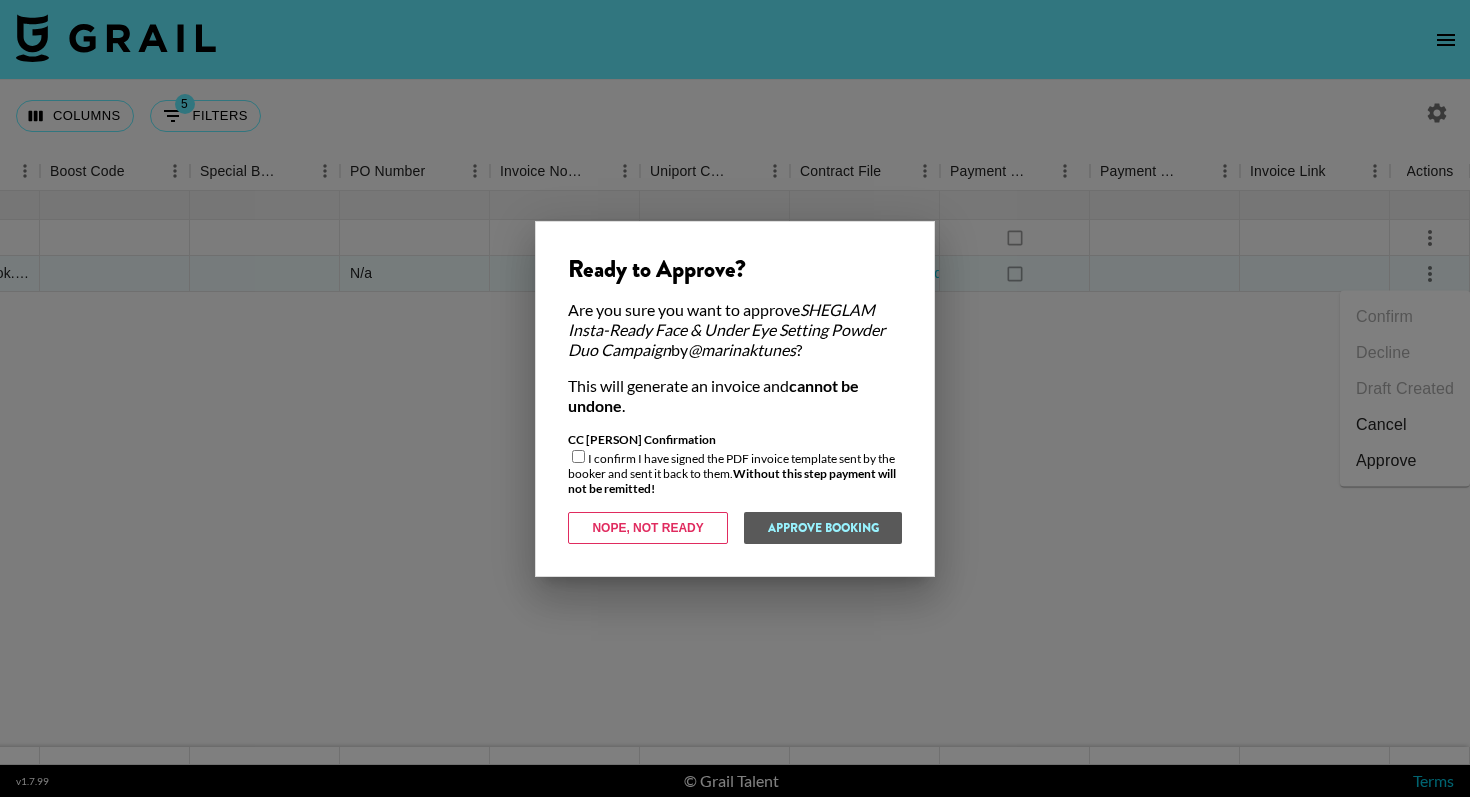 click at bounding box center [578, 456] 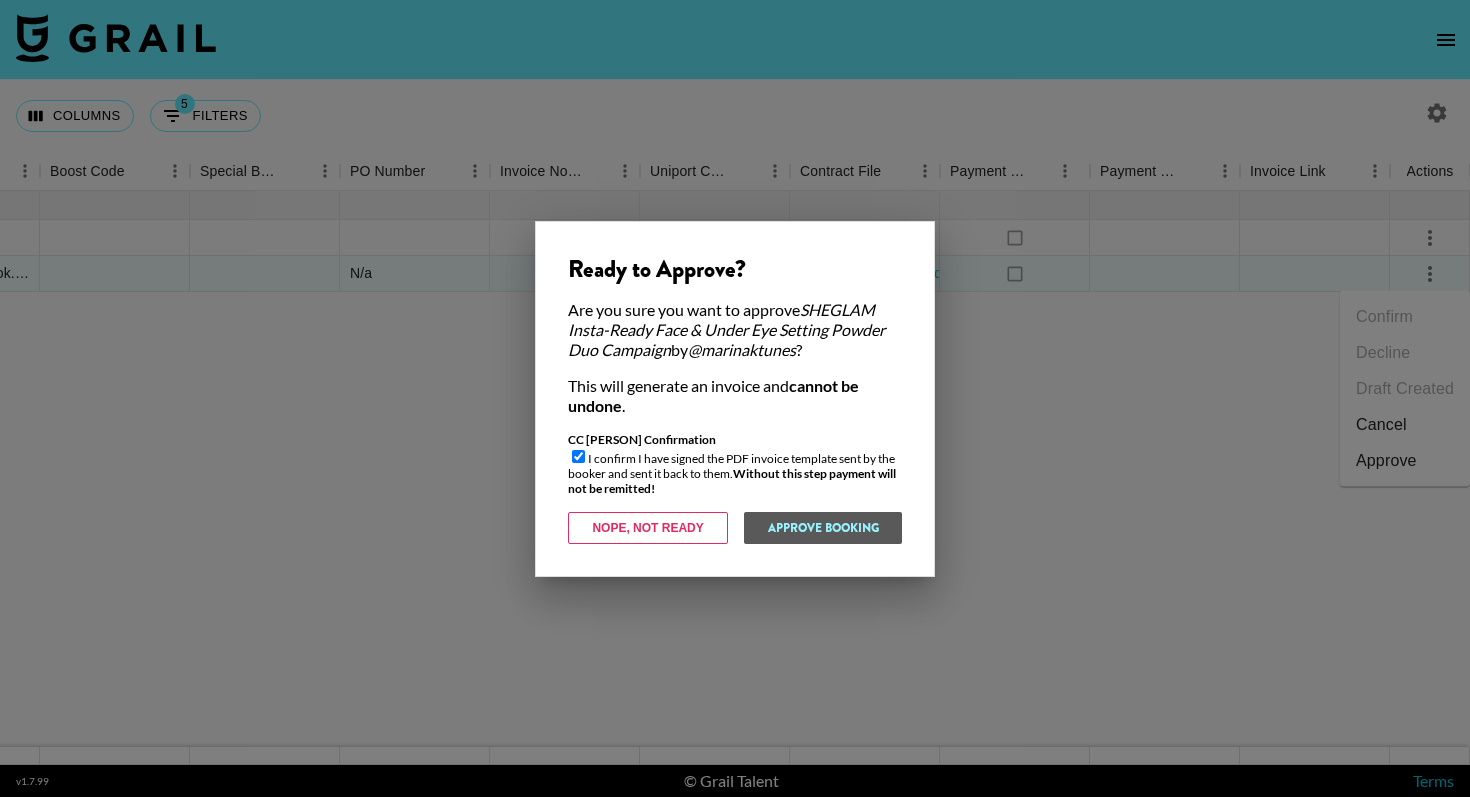 checkbox on "true" 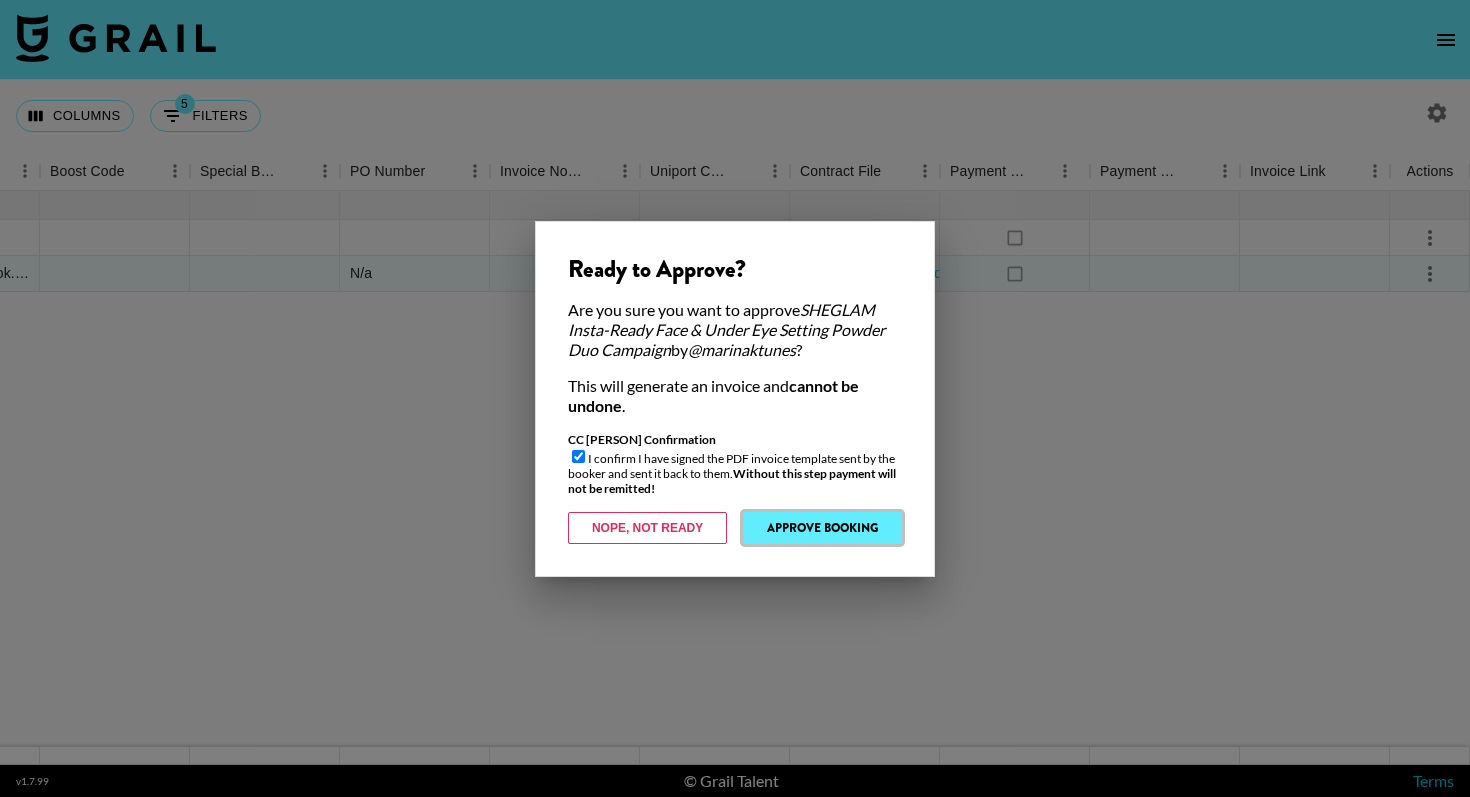 click on "Approve Booking" at bounding box center [822, 528] 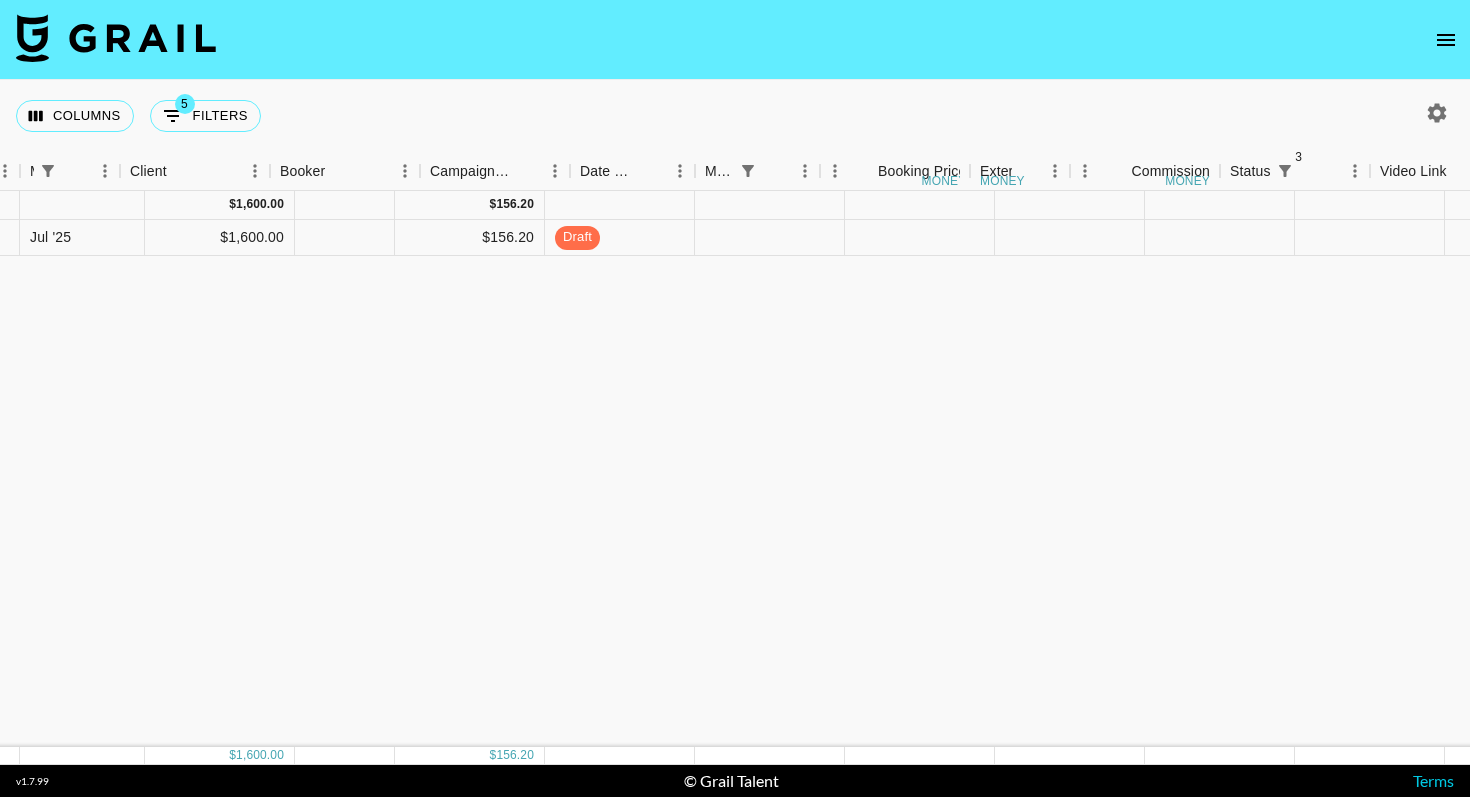 scroll, scrollTop: 0, scrollLeft: 1488, axis: horizontal 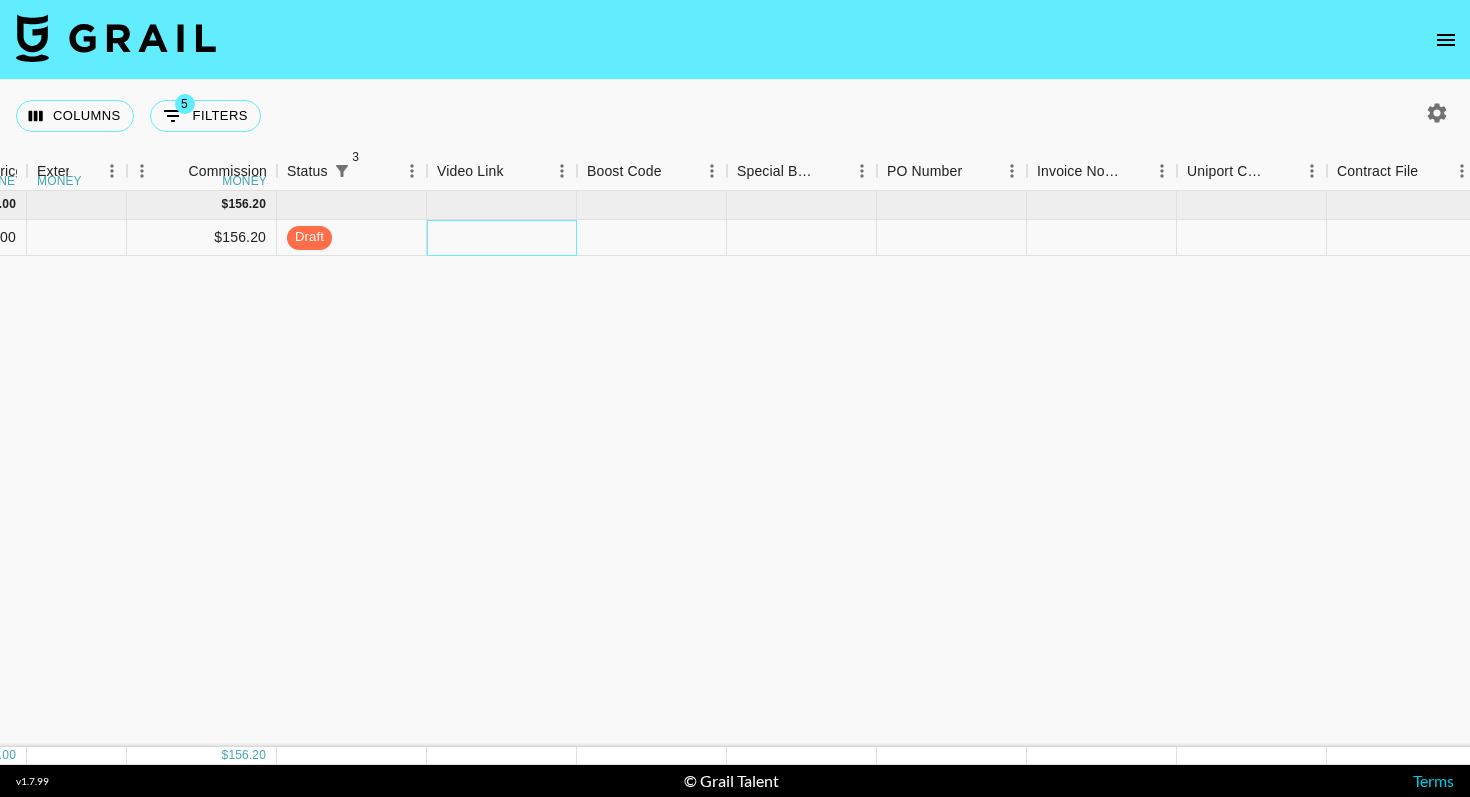 click at bounding box center [502, 238] 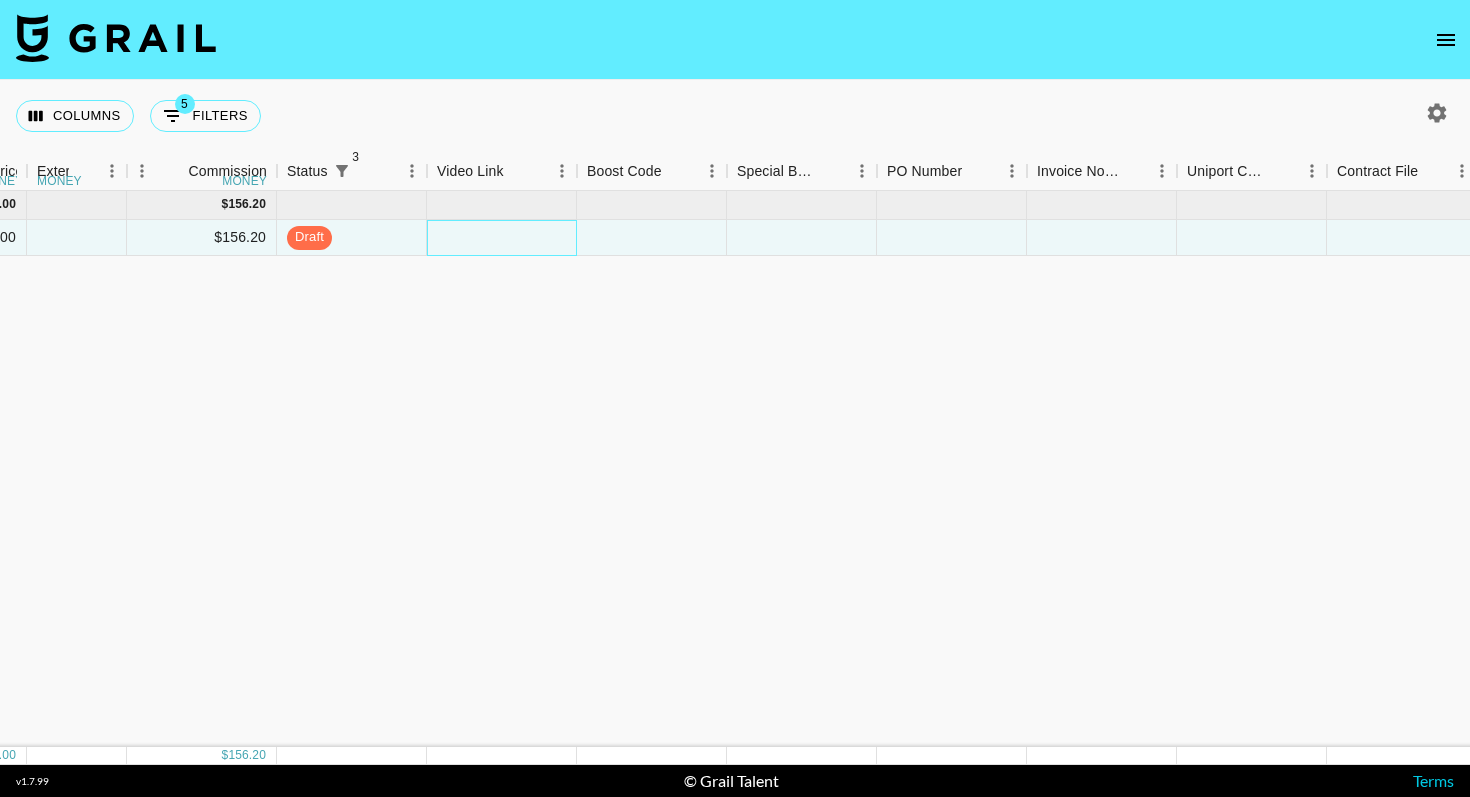 click at bounding box center (502, 238) 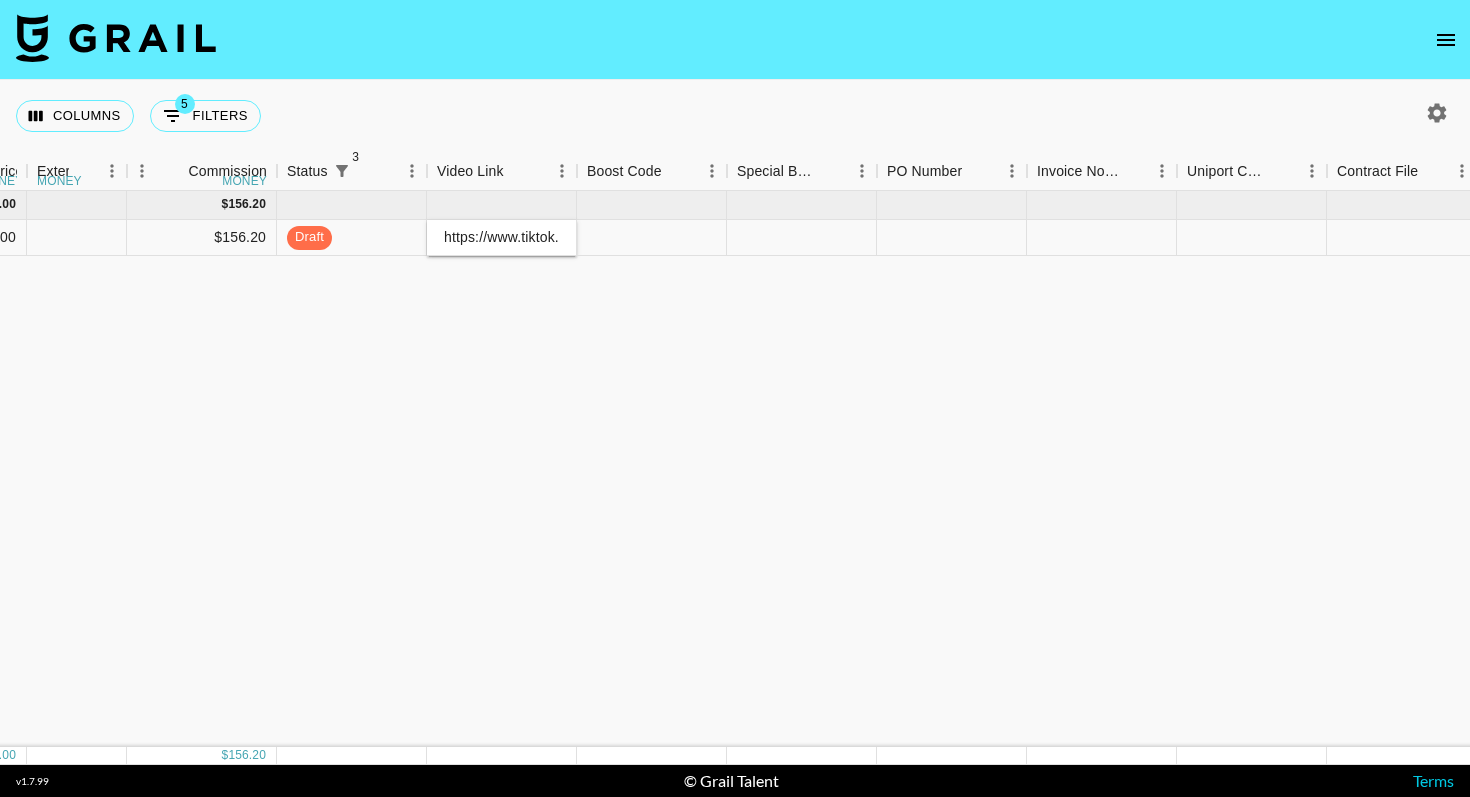 scroll, scrollTop: 0, scrollLeft: 518, axis: horizontal 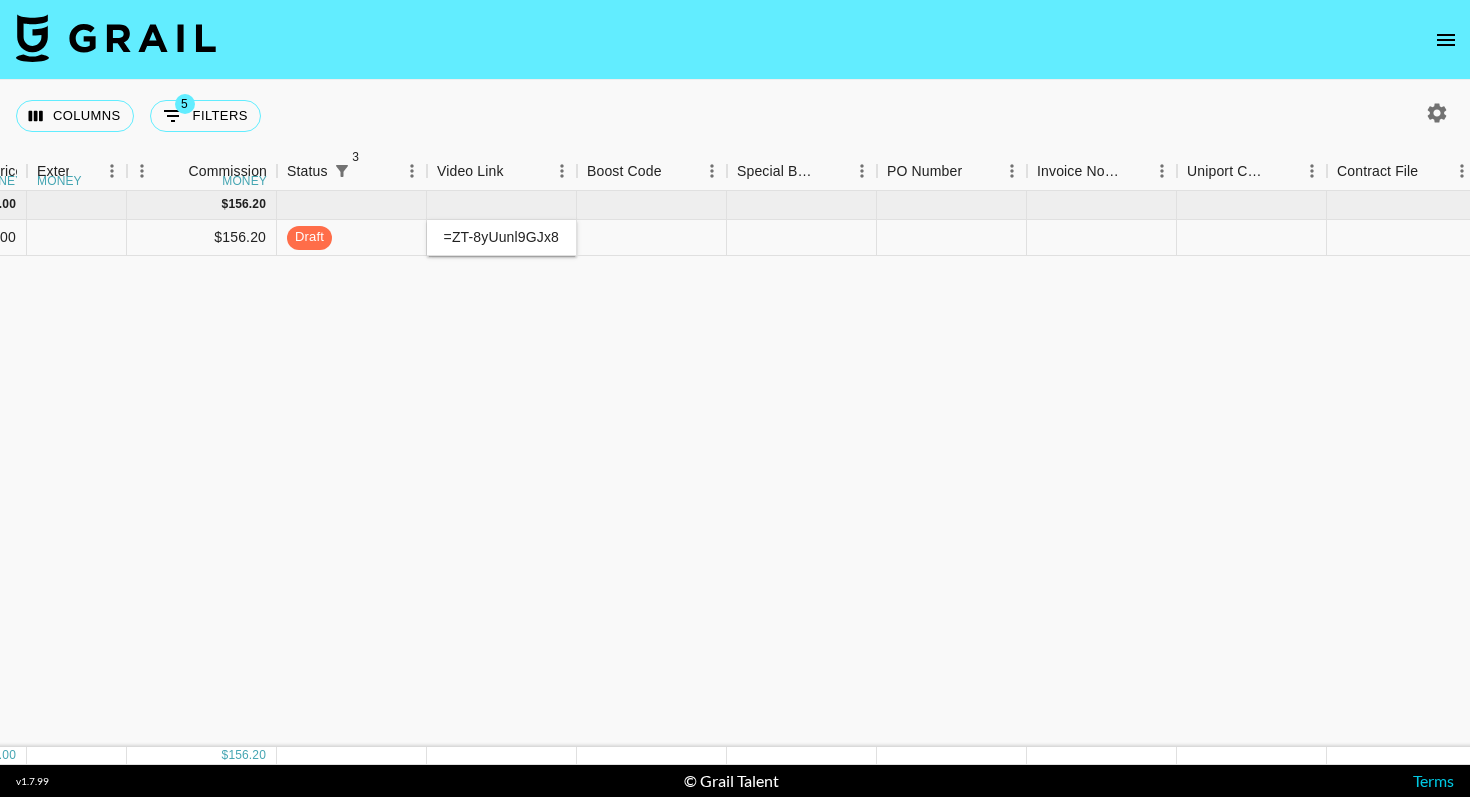 type on "https://www.tiktok.com/@harley_haisleyyy/video/7533350364138016031?_r=1&_t=ZT-8yUunl9GJx8" 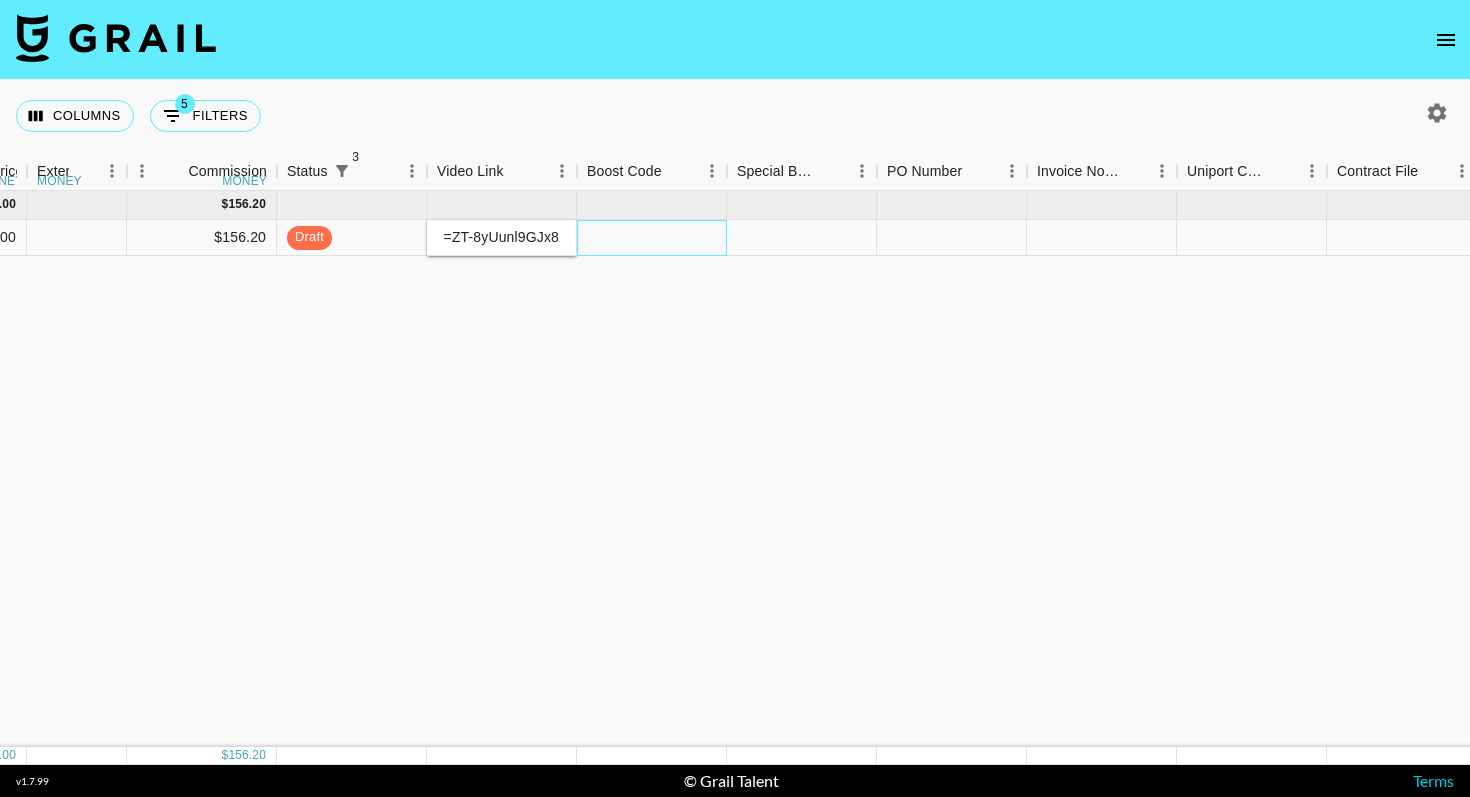 click at bounding box center (652, 238) 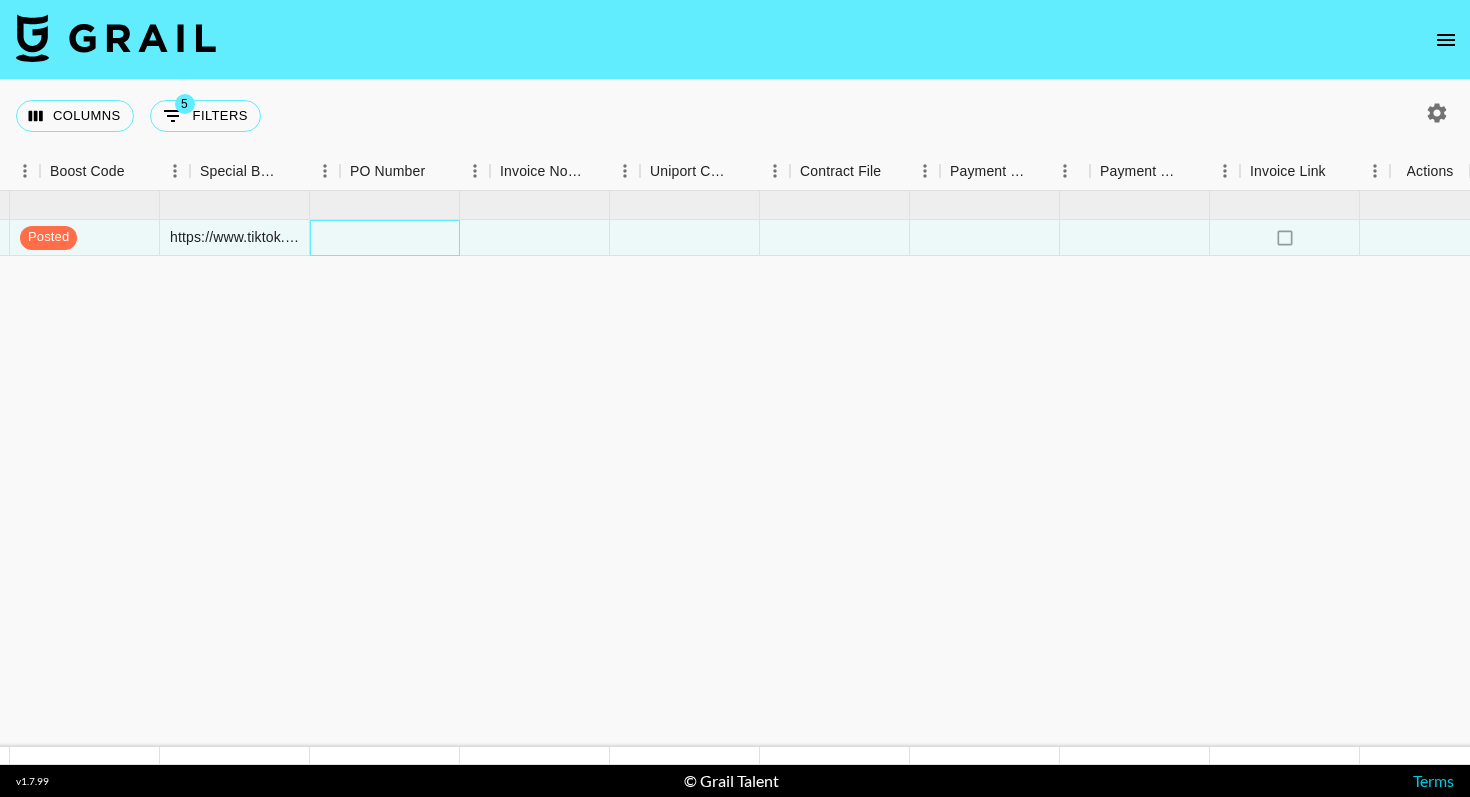 scroll, scrollTop: 0, scrollLeft: 2025, axis: horizontal 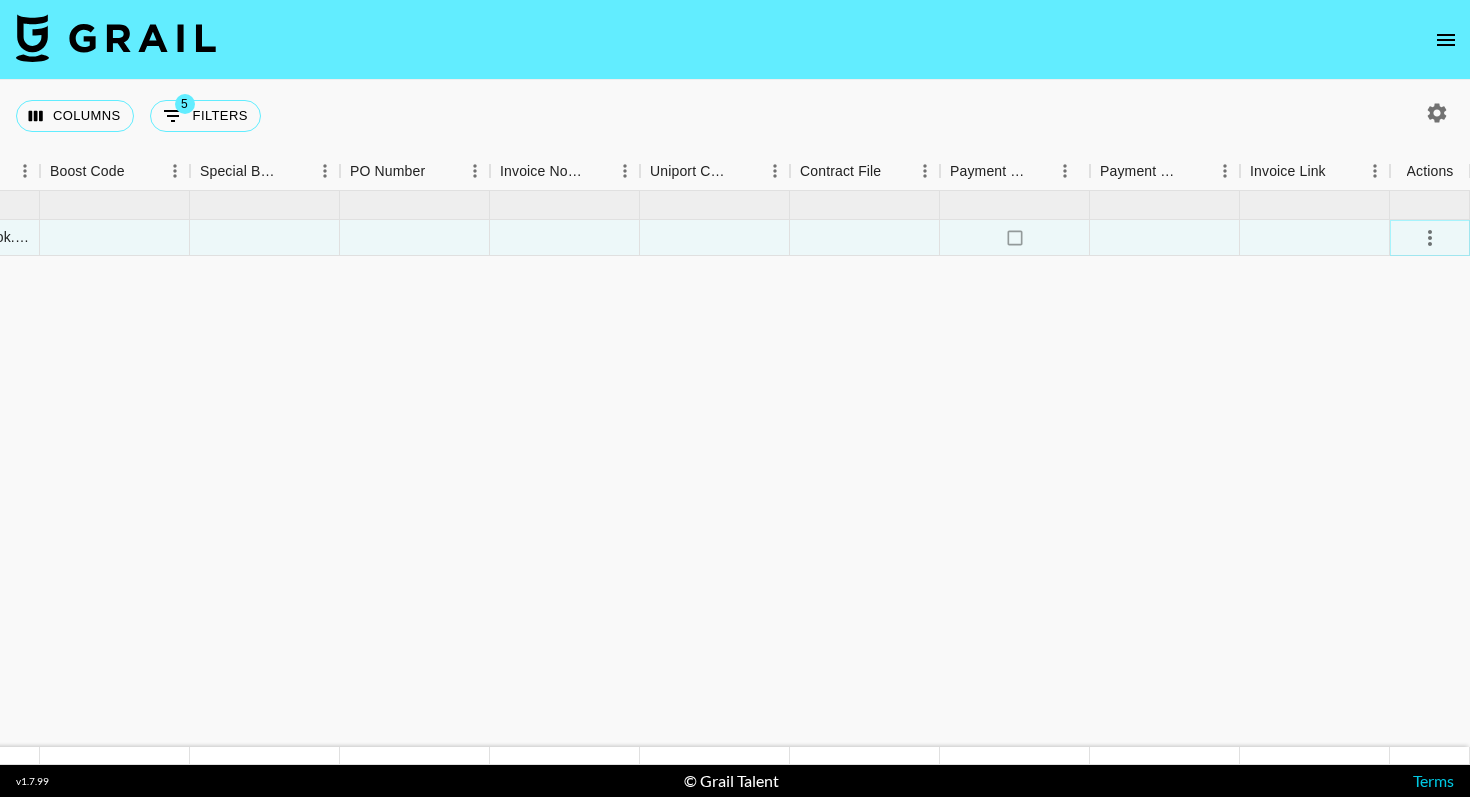 click 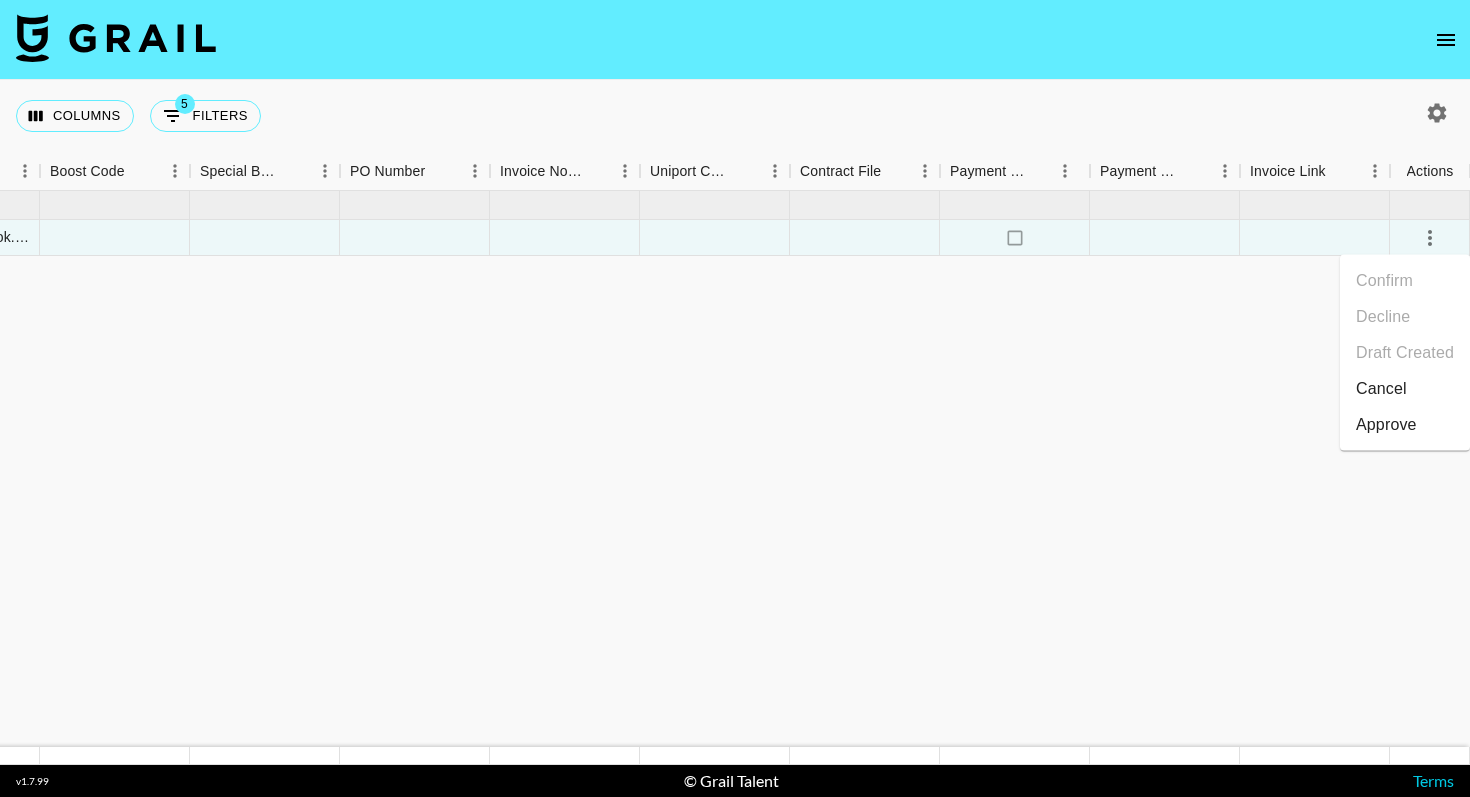 click on "Approve" at bounding box center [1405, 425] 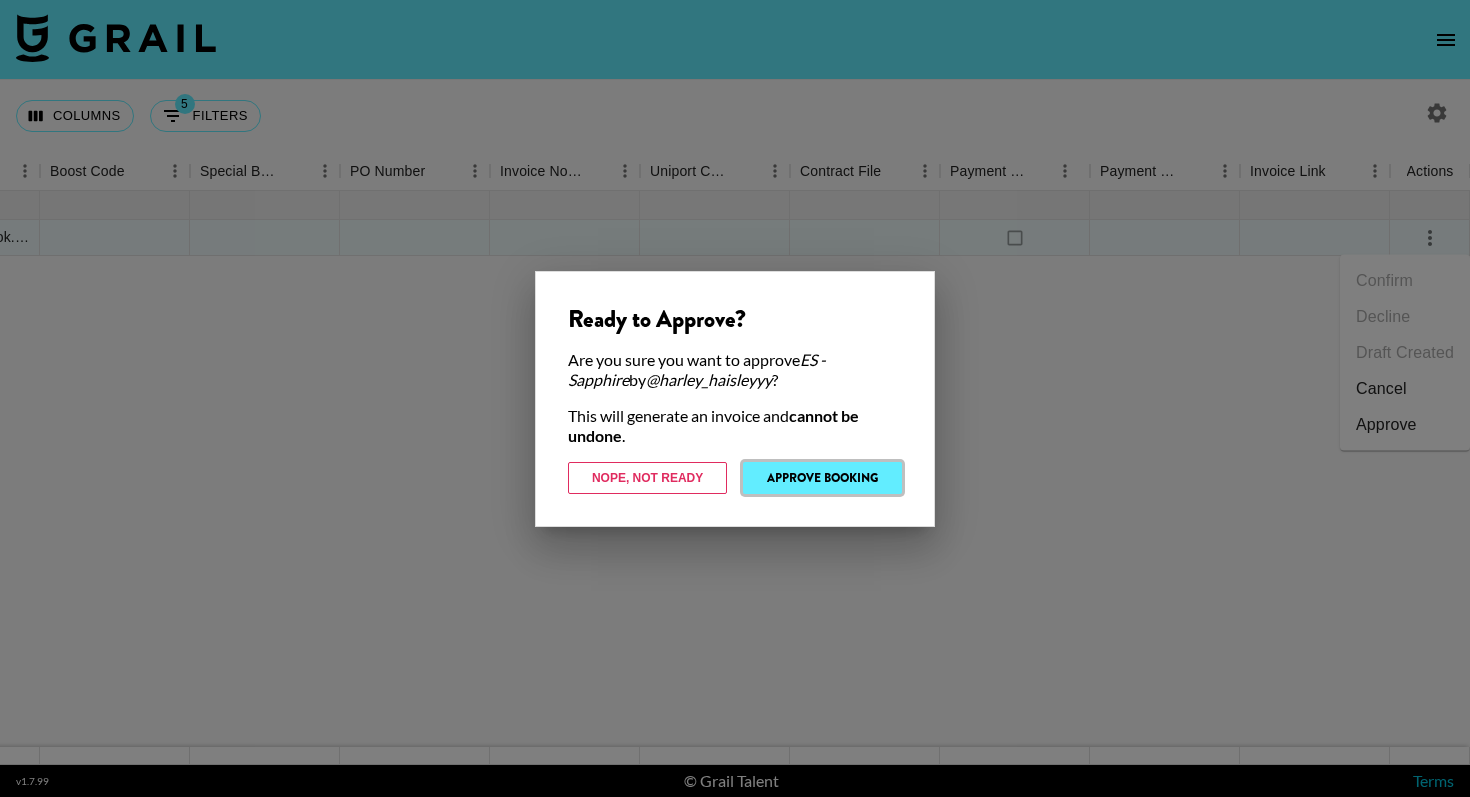 click on "Approve Booking" at bounding box center [822, 478] 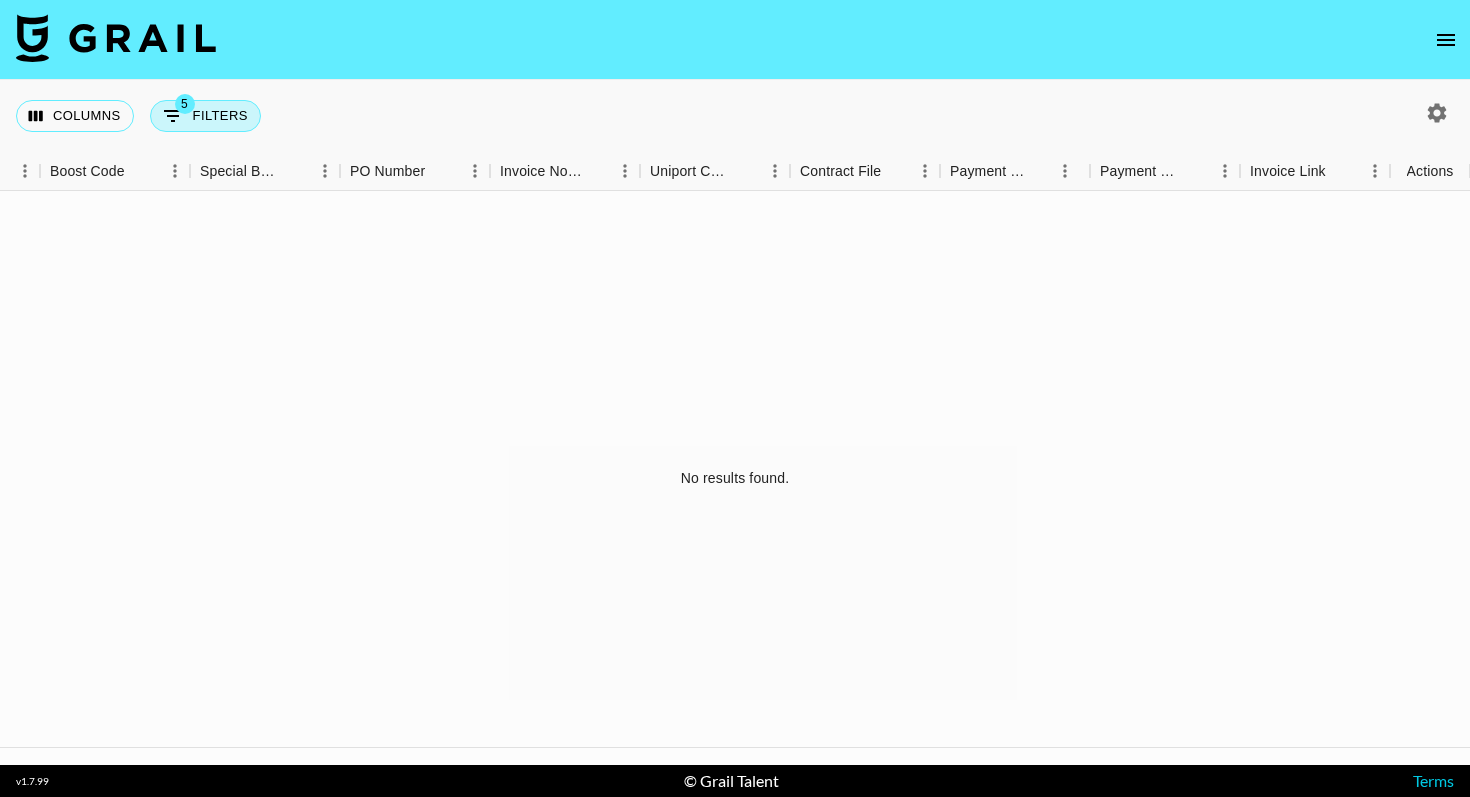 click on "5 Filters" at bounding box center [205, 116] 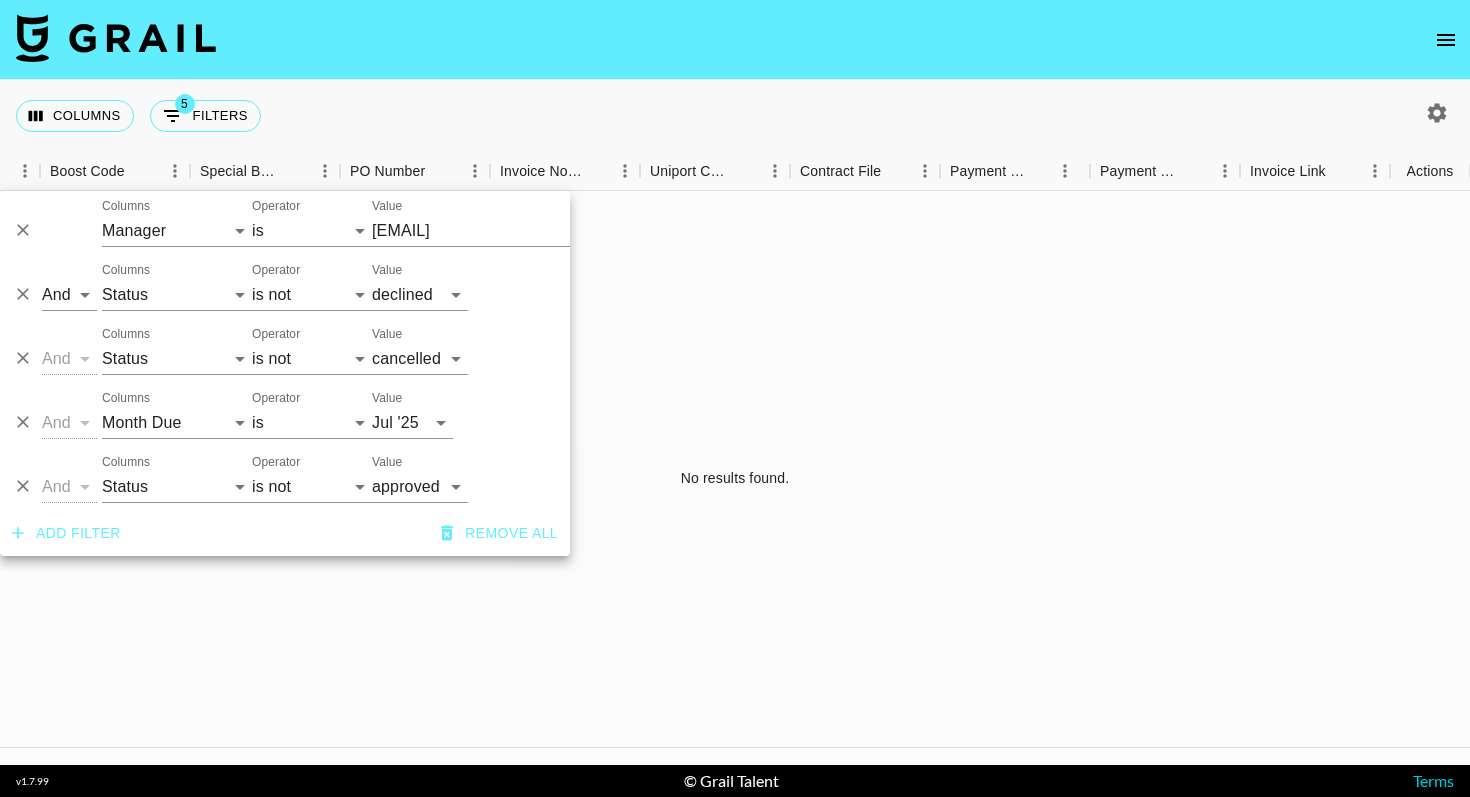 click on "And Or Columns Grail Platform ID Airtable ID Talent Manager Client Booker Campaign (Type) Date Created Created by Grail Team Month Due Currency Booking Price Creator Commmission Override External Commission Expenses: Remove Commission? Commission Status Video Link Boost Code Special Booking Type PO Number Invoice Notes Uniport Contact Email Contract File Payment Sent Payment Sent Date Invoice Link Operator is is not is any of is not any of Value confirmed declined draft posted approved cancelled badDebt" at bounding box center (285, 479) 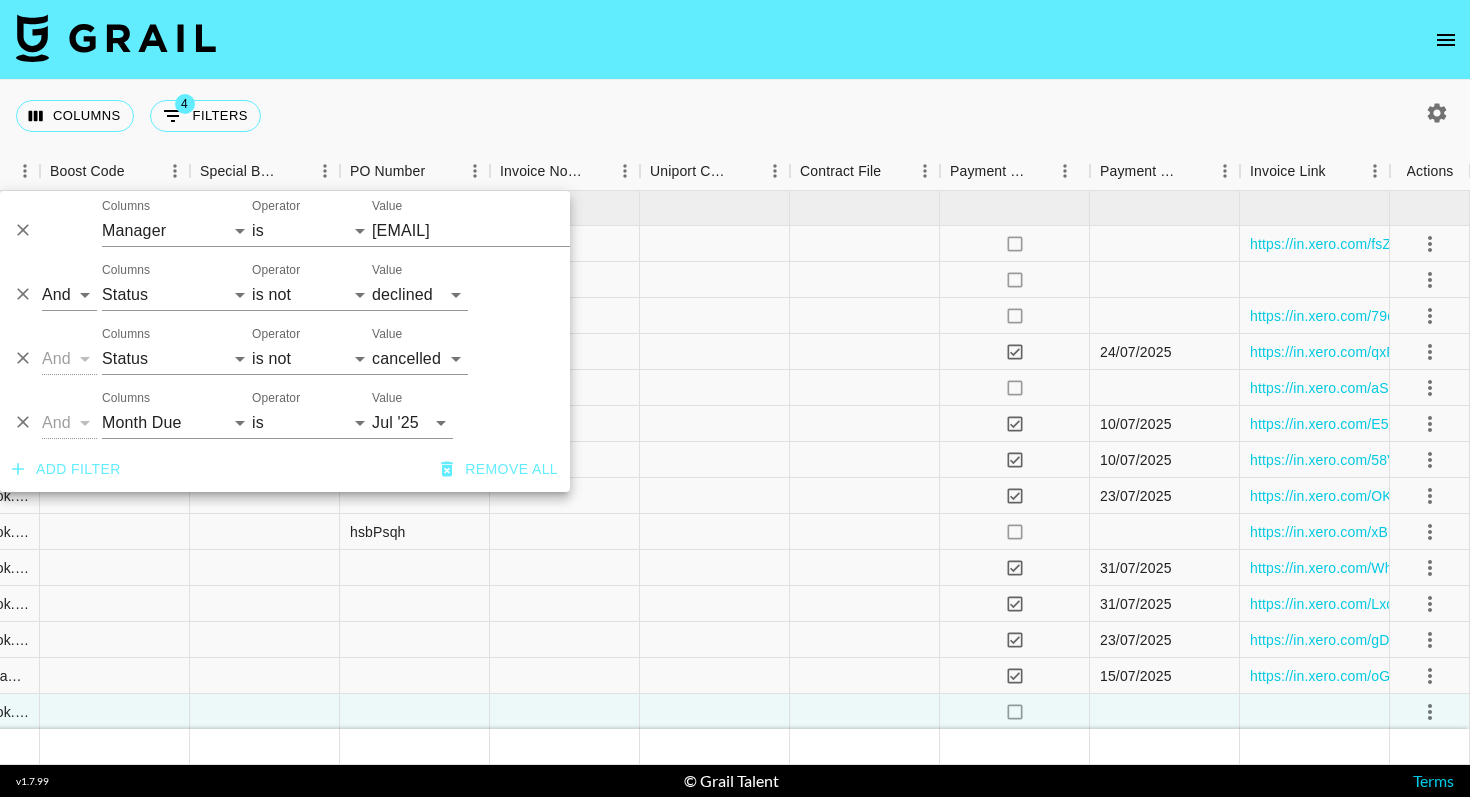 click on "Columns 4 Filters + Booking" at bounding box center (735, 116) 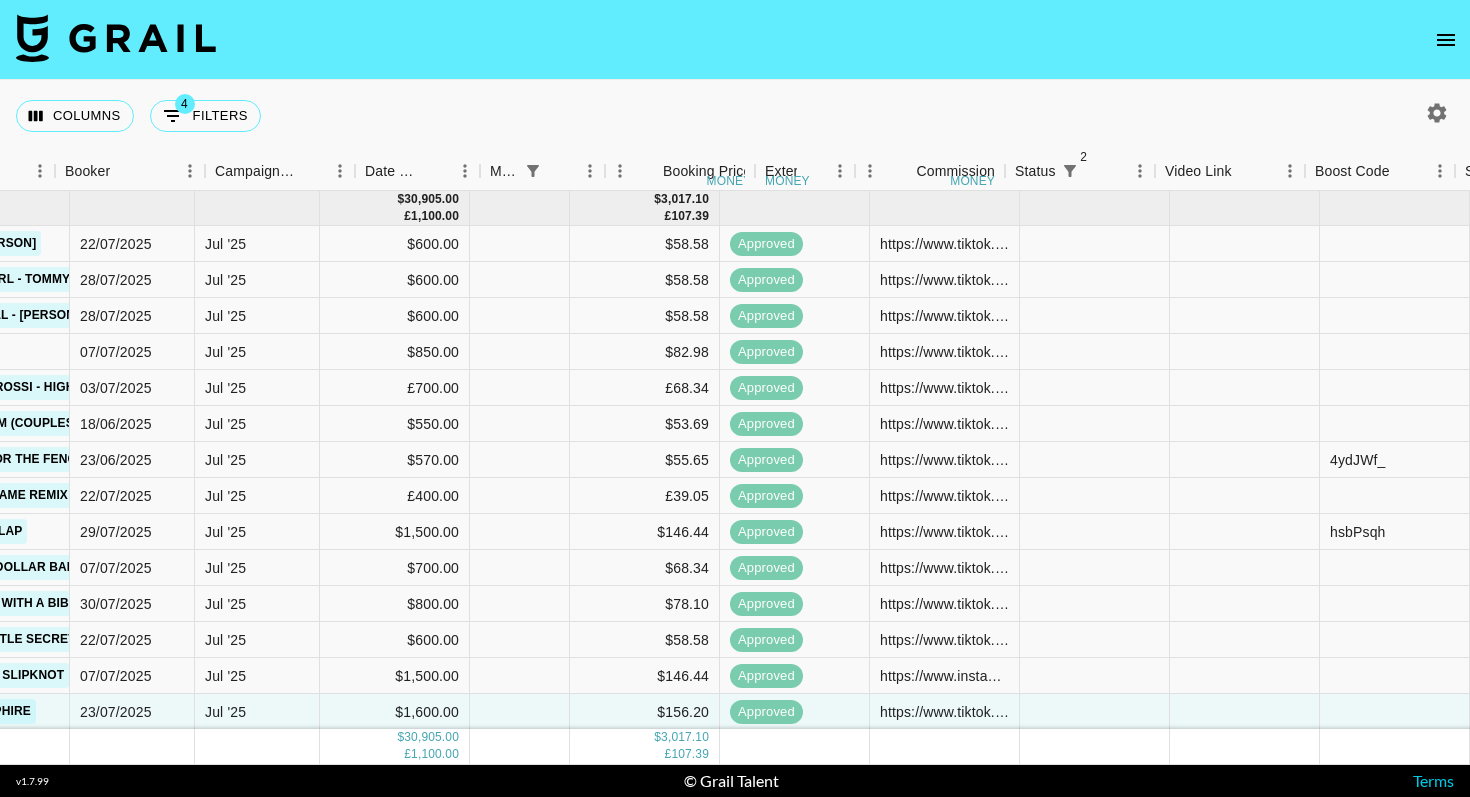 scroll, scrollTop: 0, scrollLeft: 760, axis: horizontal 